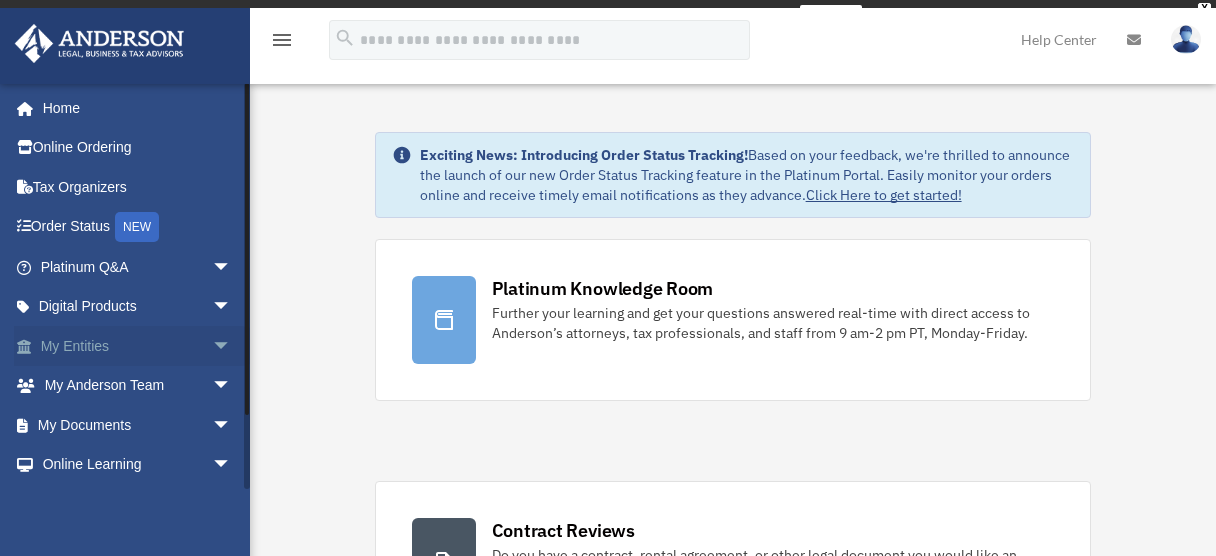scroll, scrollTop: 0, scrollLeft: 0, axis: both 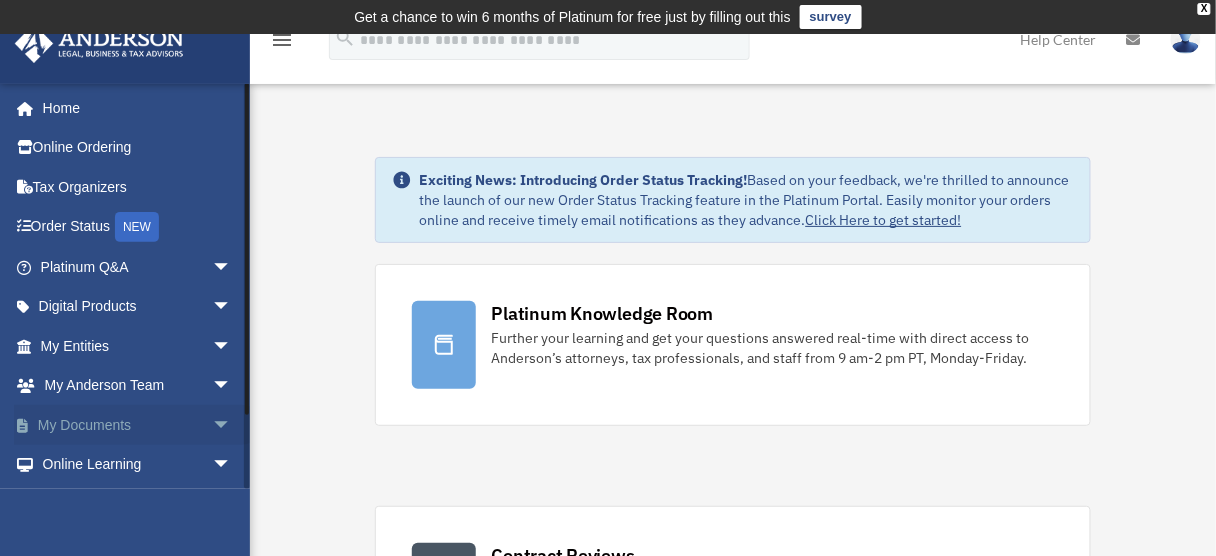click on "arrow_drop_down" at bounding box center (232, 425) 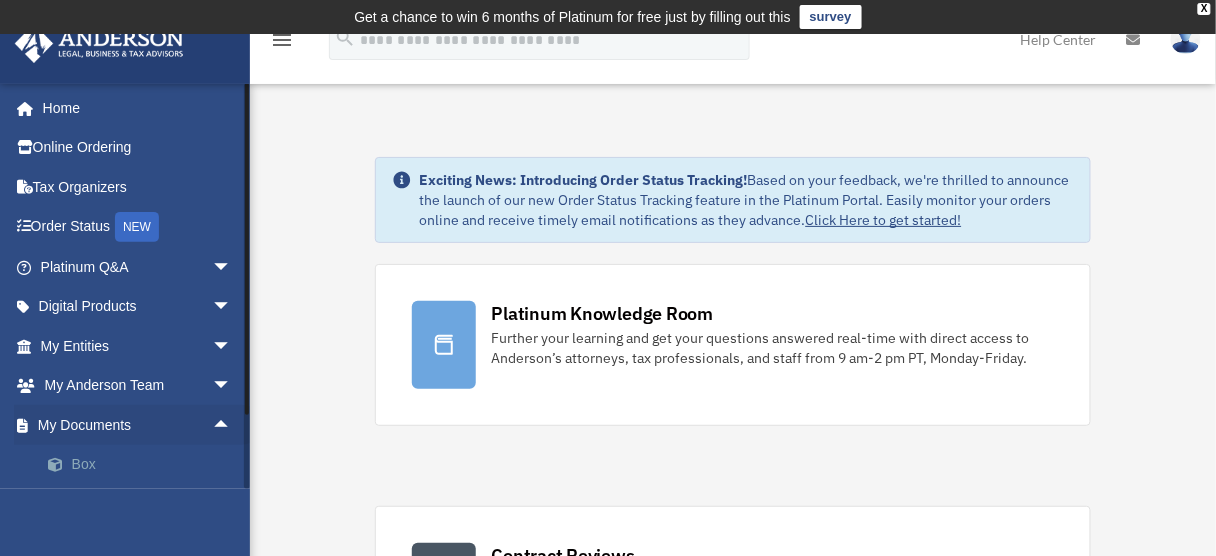 click on "Box" at bounding box center (145, 465) 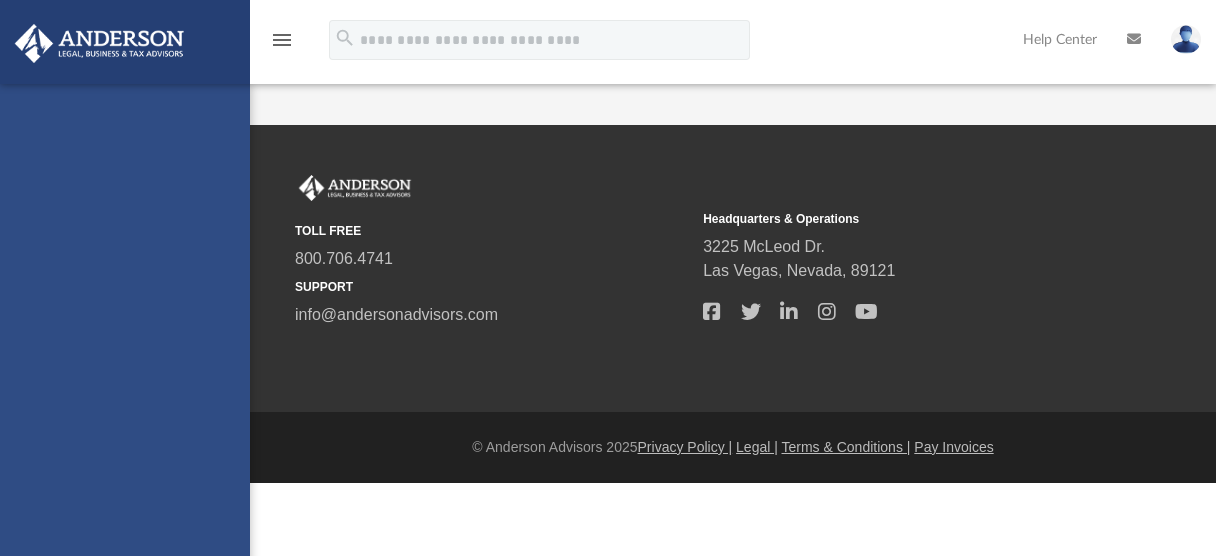 scroll, scrollTop: 0, scrollLeft: 0, axis: both 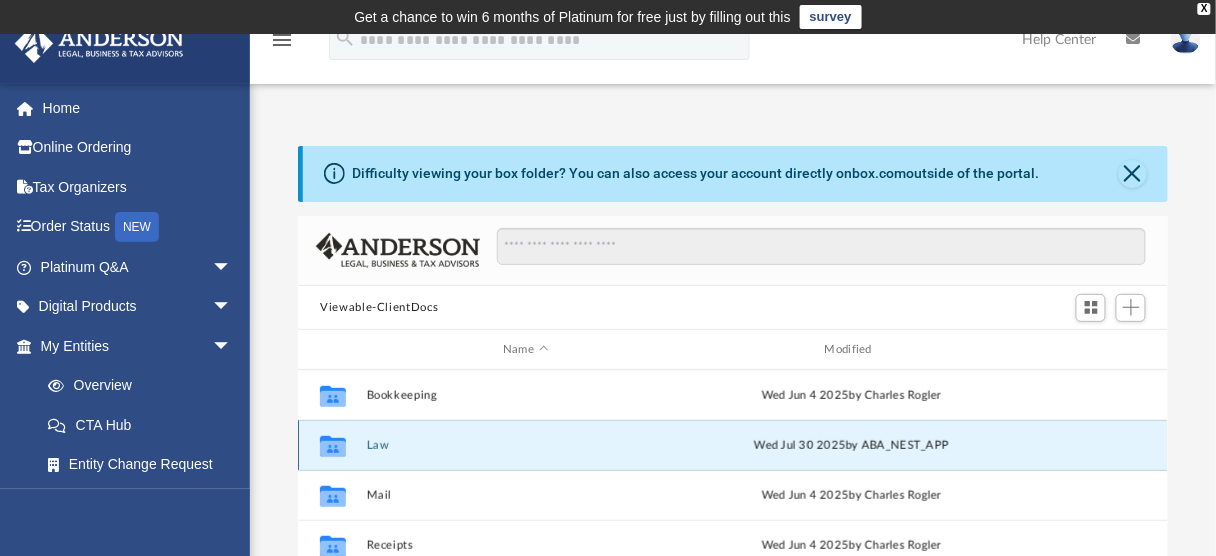 click on "Law" at bounding box center (526, 445) 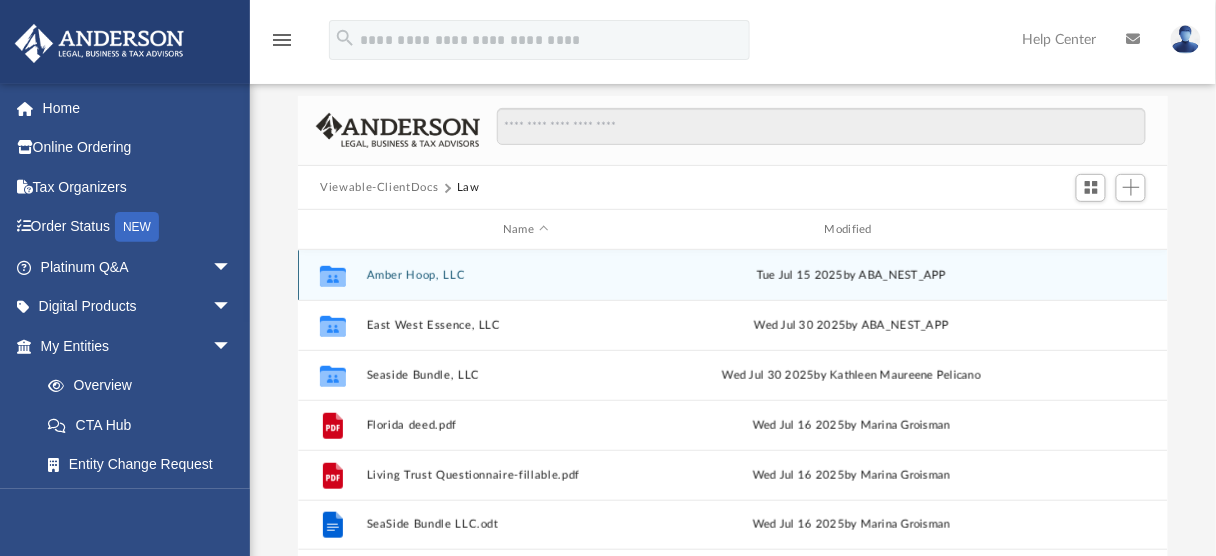 scroll, scrollTop: 91, scrollLeft: 0, axis: vertical 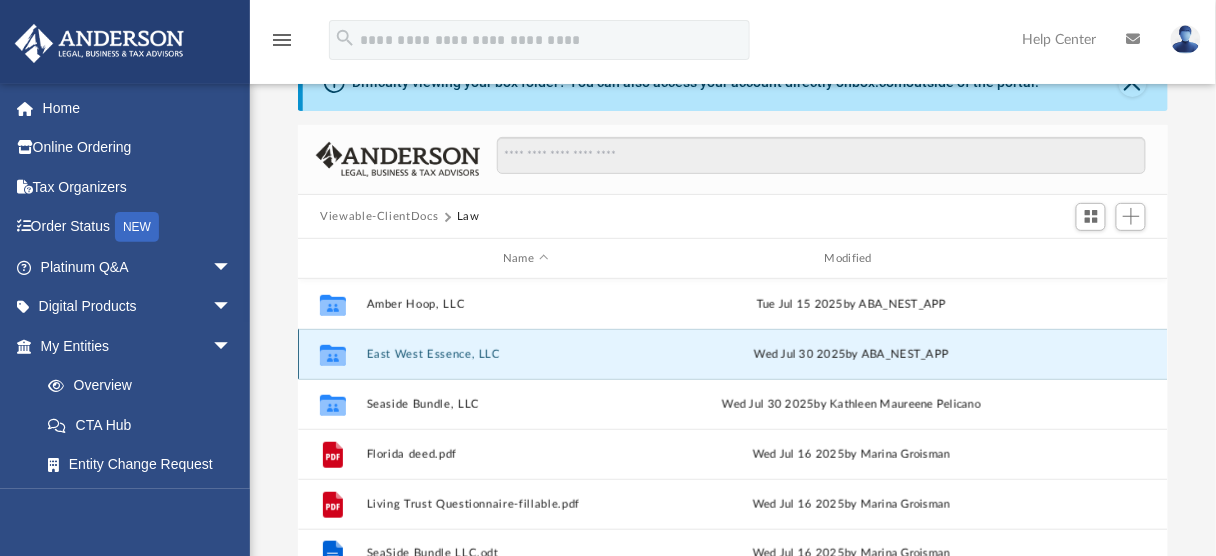 click on "East West Essence, LLC" at bounding box center (526, 354) 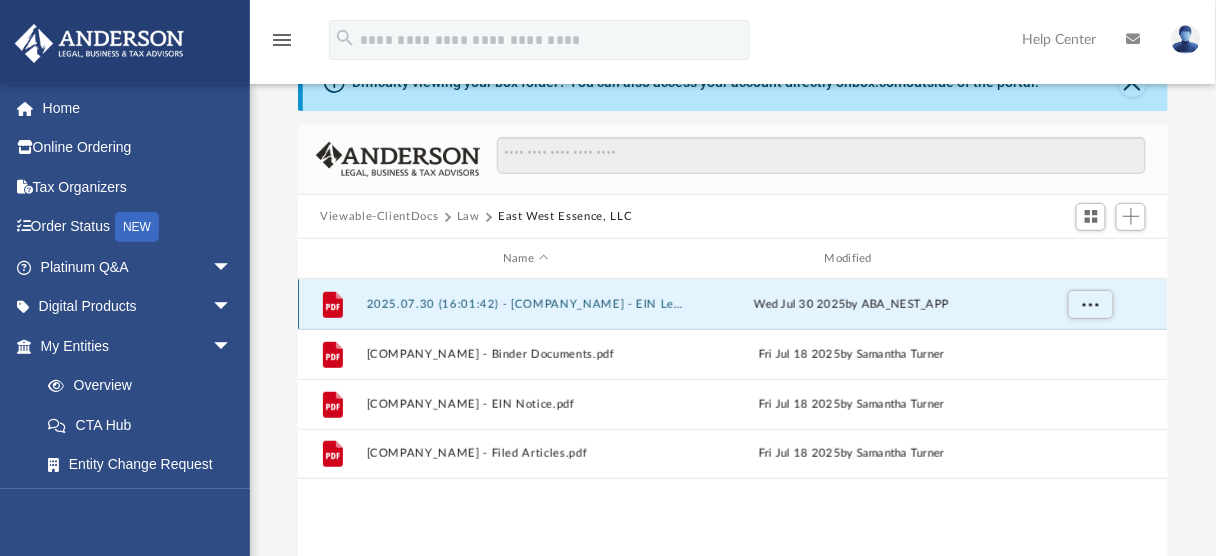 click on "2025.07.30 (16:01:42) - East West Essence, LLC - EIN Letter from IRS.pdf" at bounding box center (526, 304) 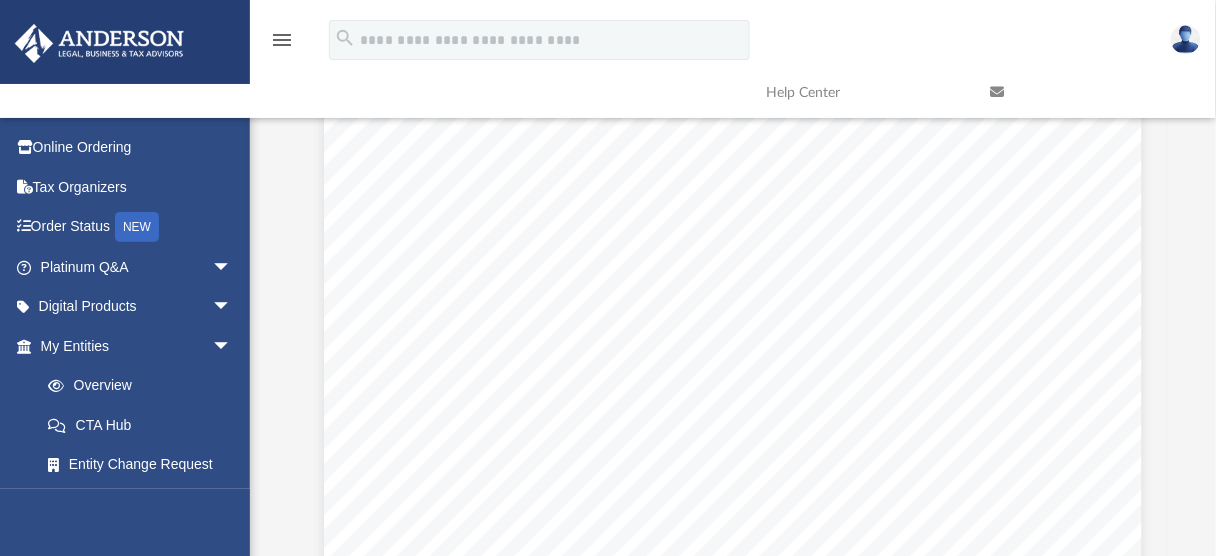 scroll, scrollTop: 228, scrollLeft: 0, axis: vertical 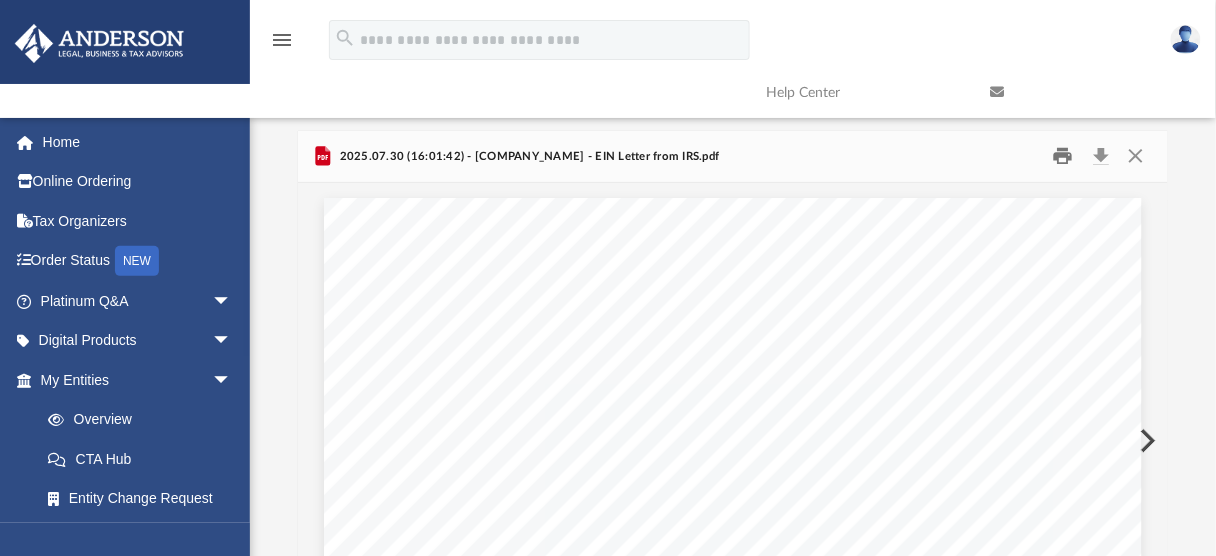 click at bounding box center [1063, 156] 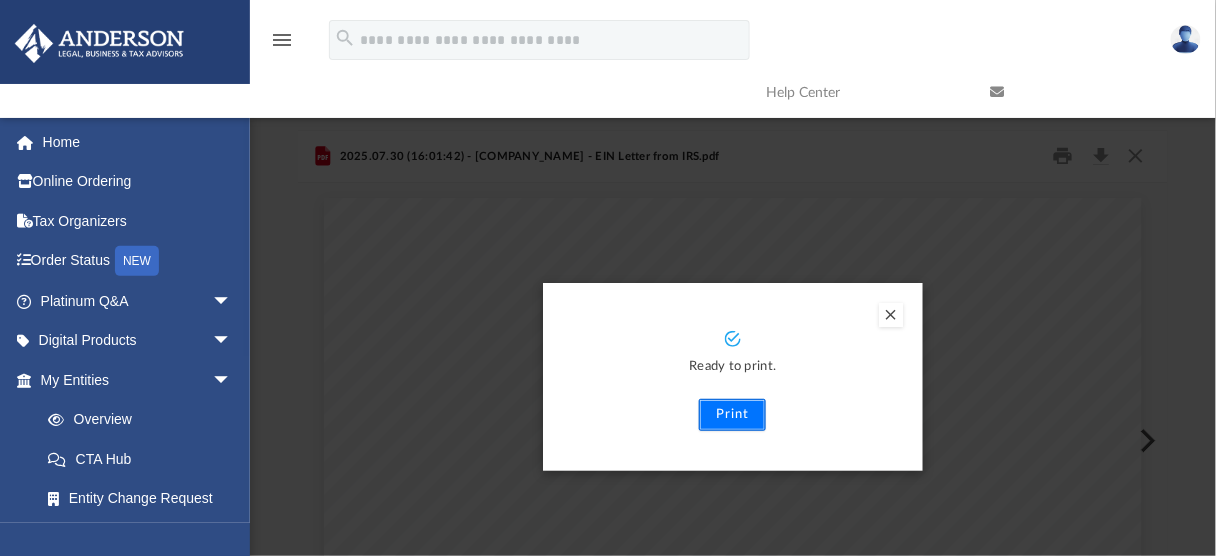 click on "Print" at bounding box center (732, 415) 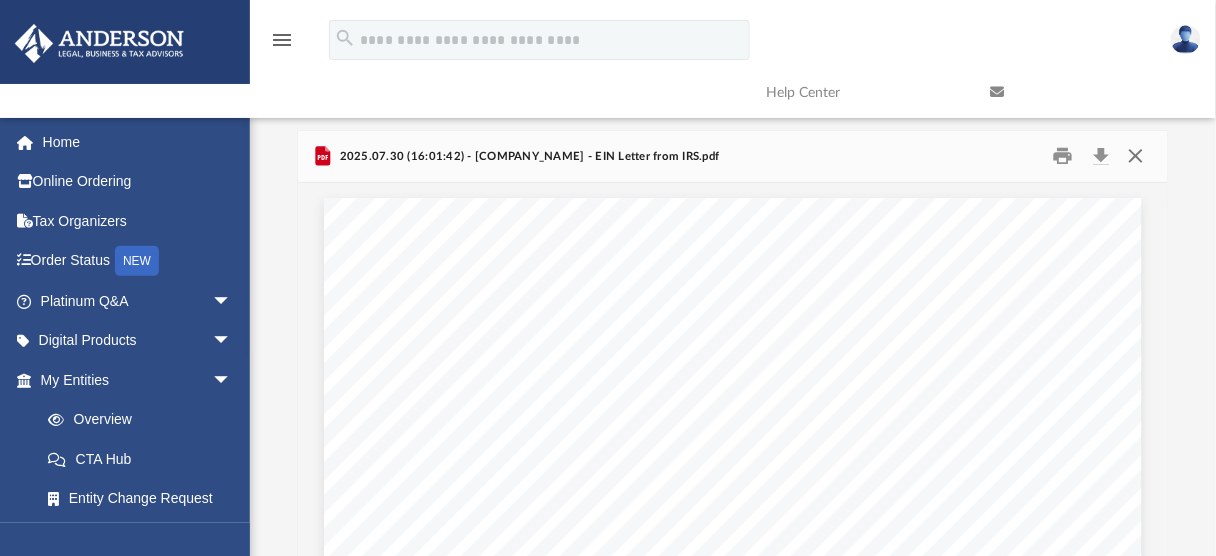 click at bounding box center (1136, 156) 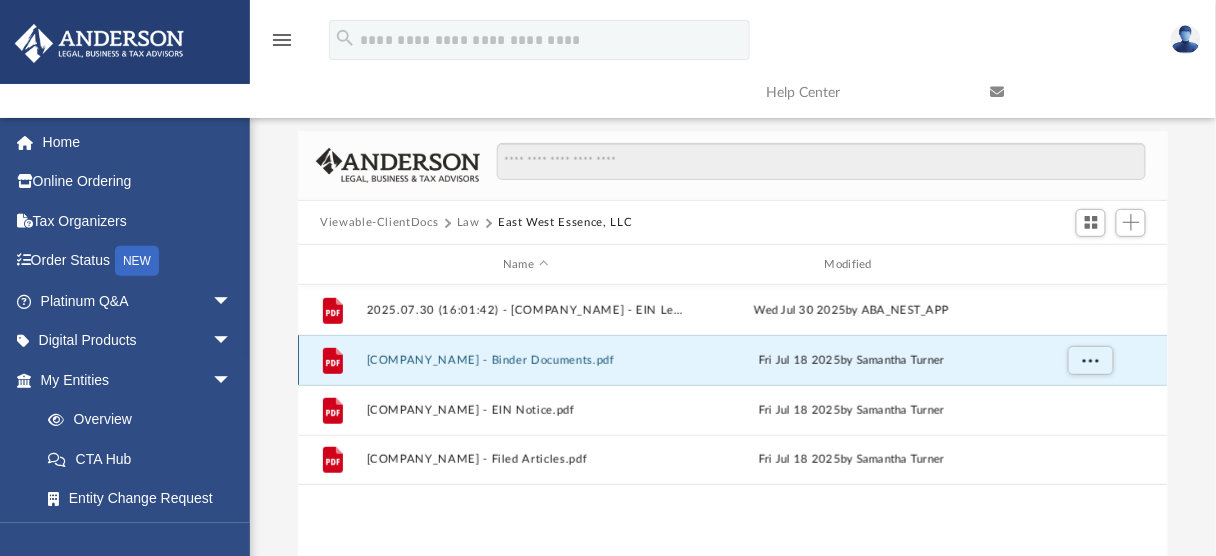 click on "East West Essence, LLC - Binder Documents.pdf" at bounding box center (526, 360) 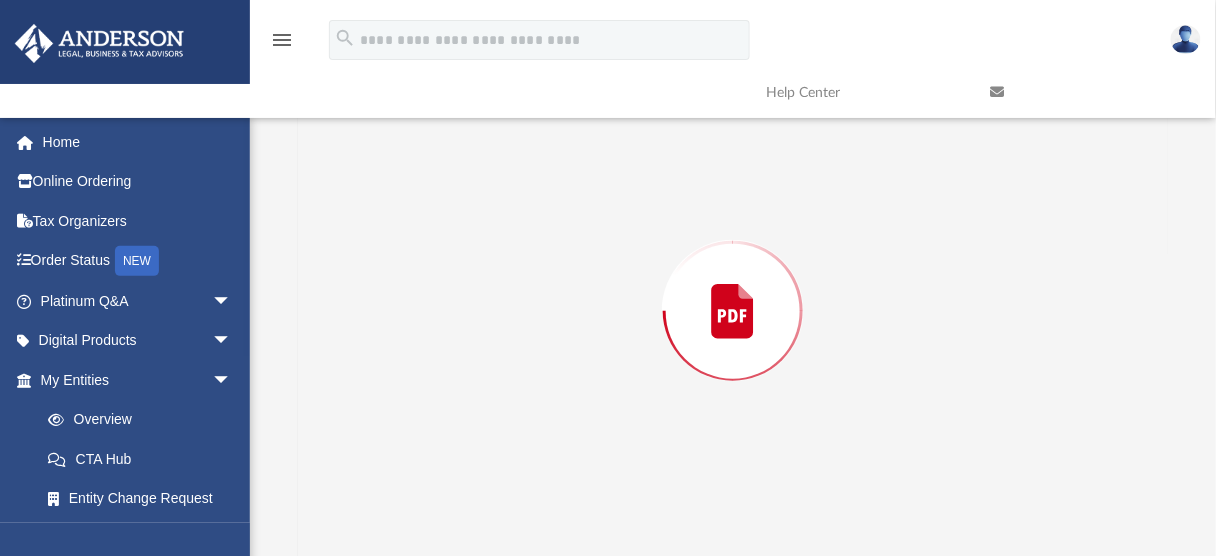 click at bounding box center [732, 311] 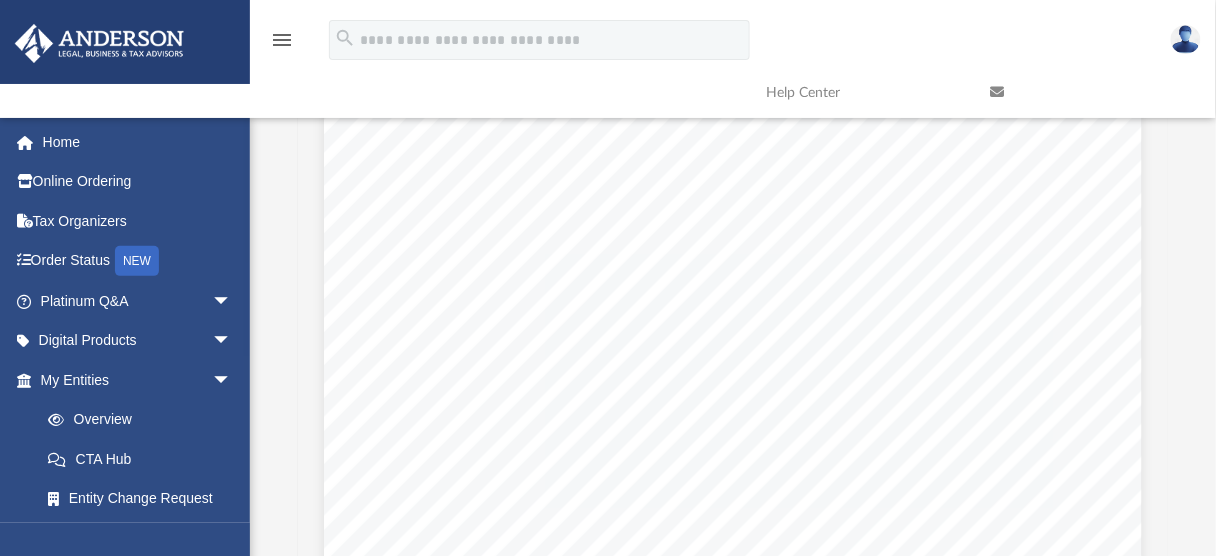 scroll, scrollTop: 13063, scrollLeft: 0, axis: vertical 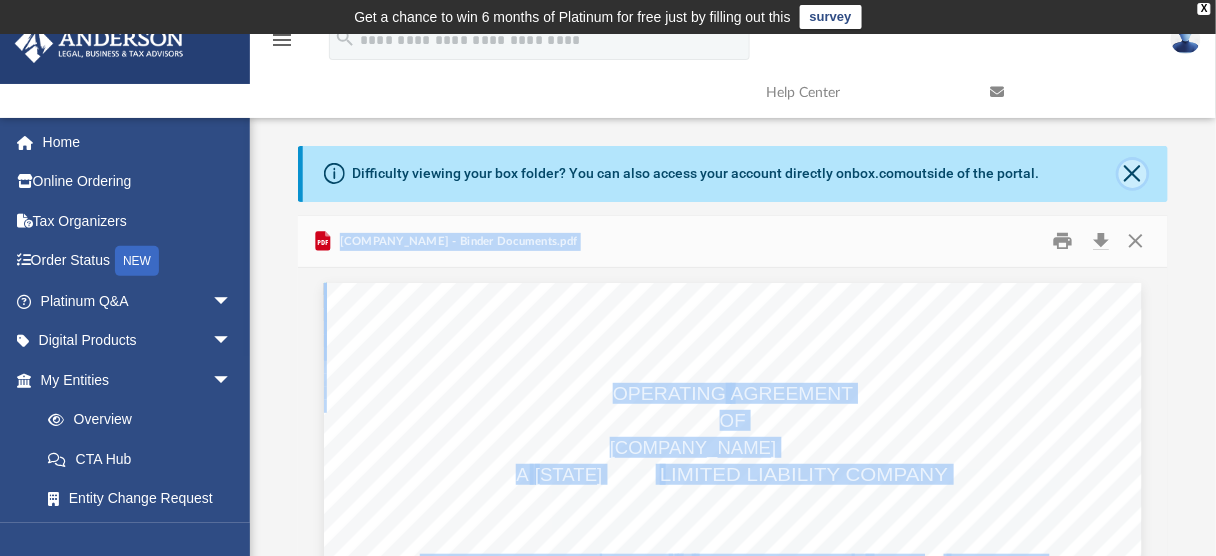 click 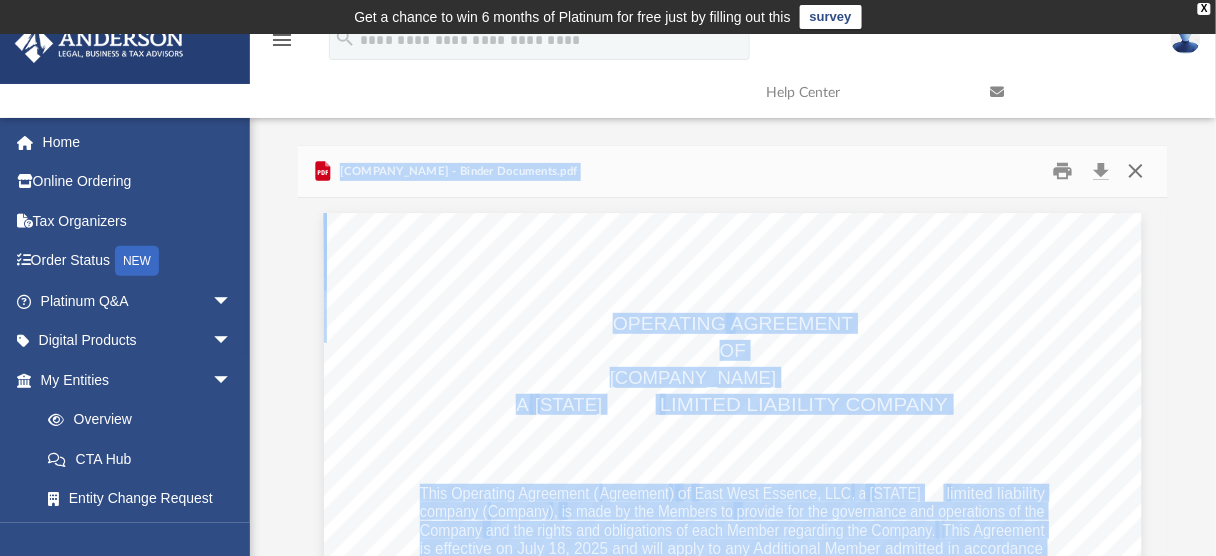 click at bounding box center (1136, 171) 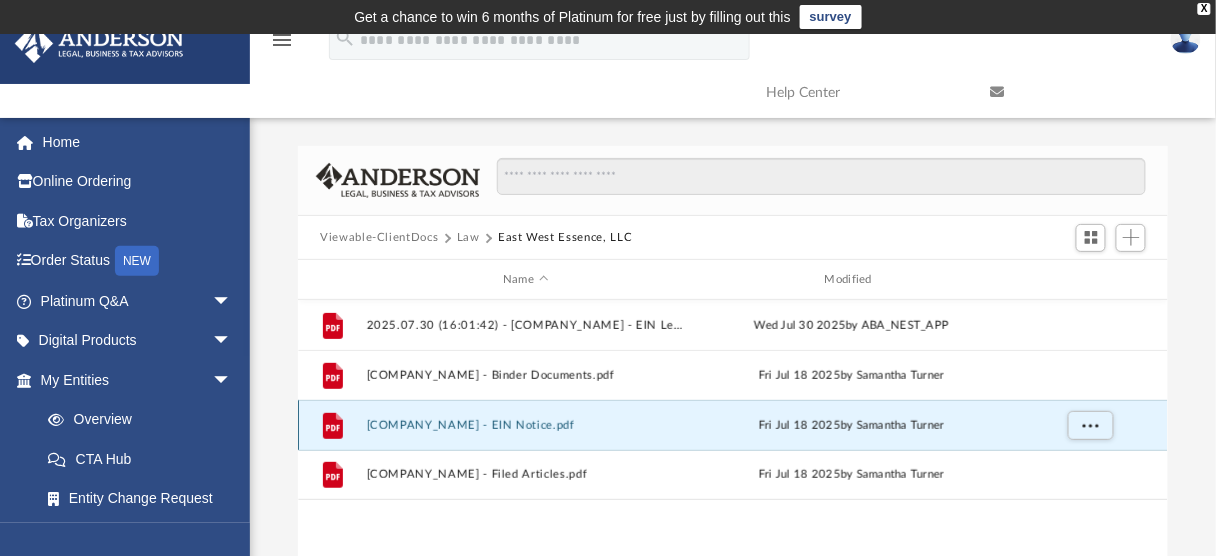 click on "East West Essence, LLC - EIN Notice.pdf" at bounding box center (526, 425) 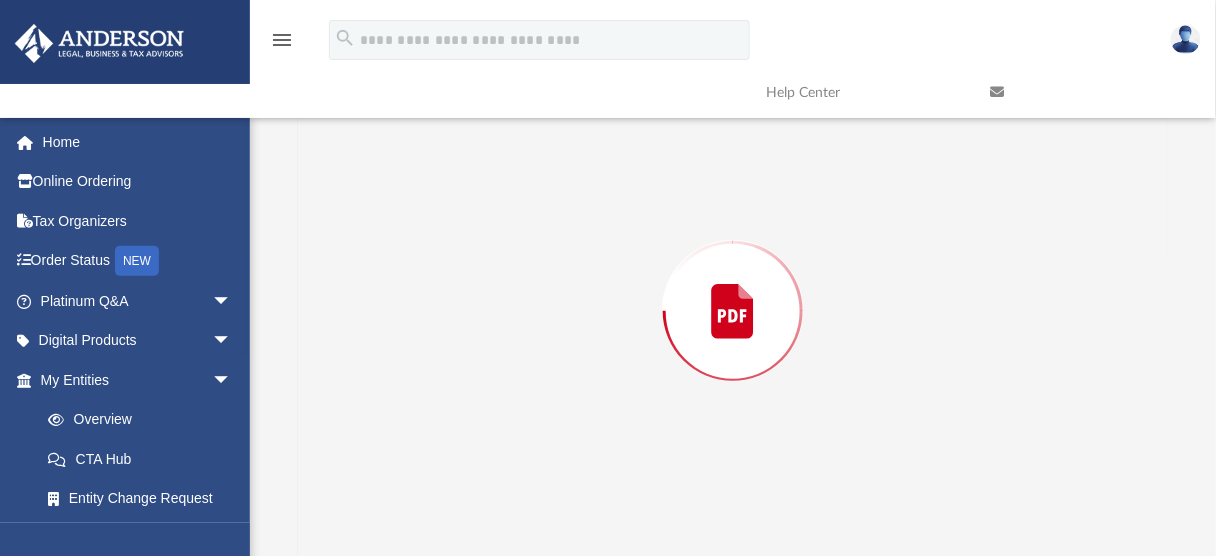 click at bounding box center [732, 311] 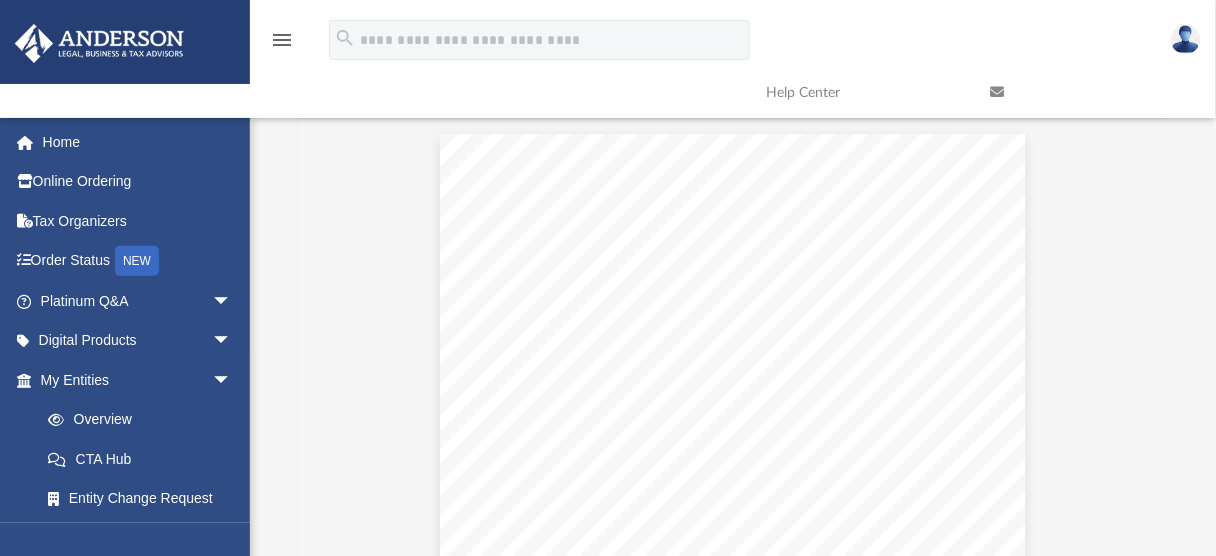 scroll, scrollTop: 0, scrollLeft: 0, axis: both 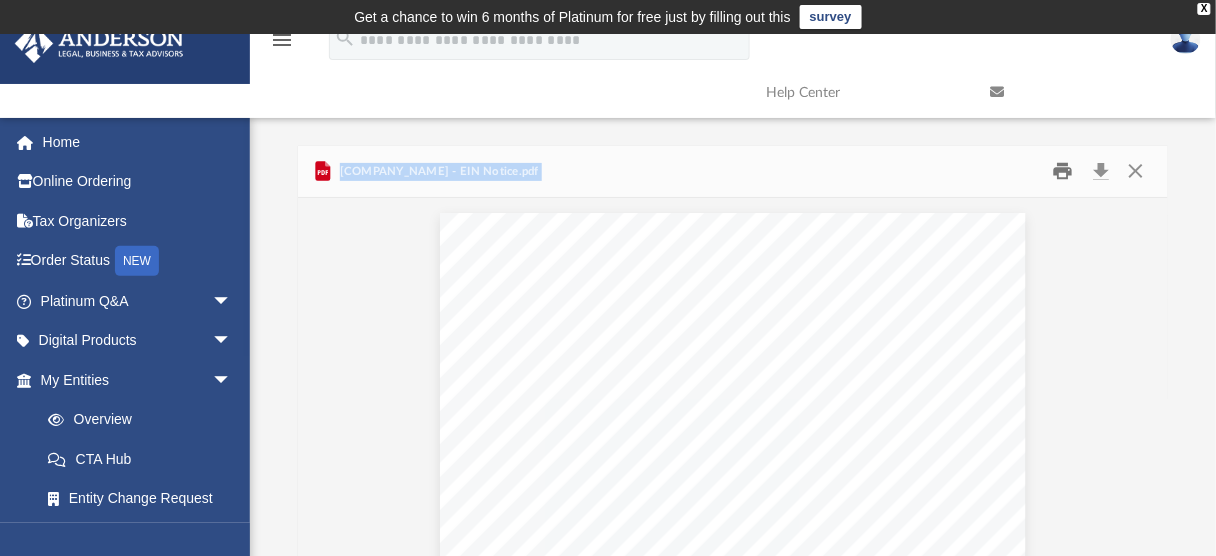 click at bounding box center [1063, 171] 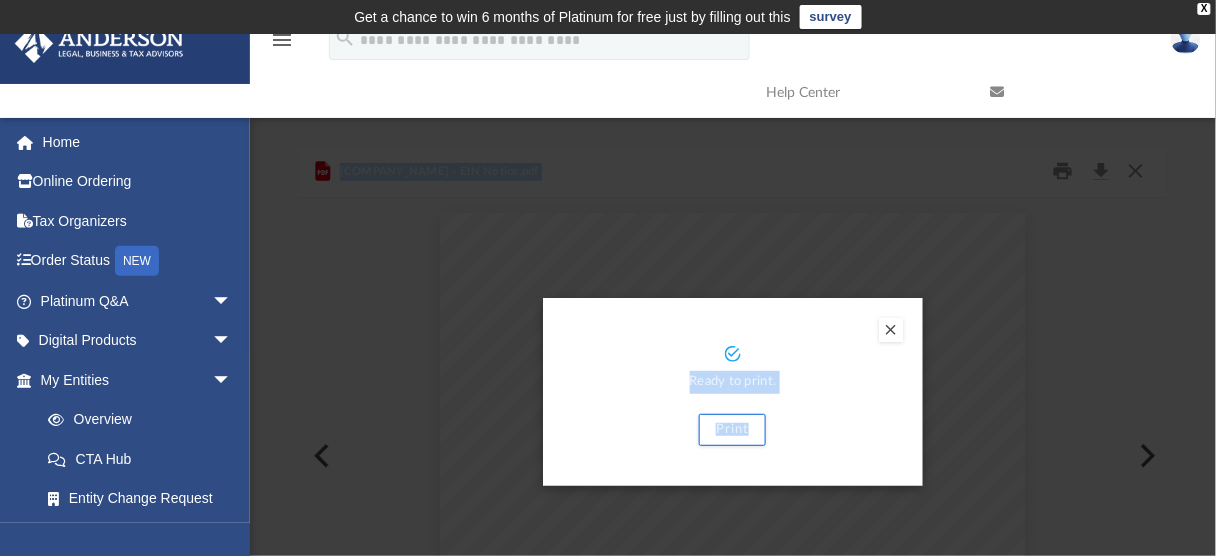 click on "Print" at bounding box center (733, 430) 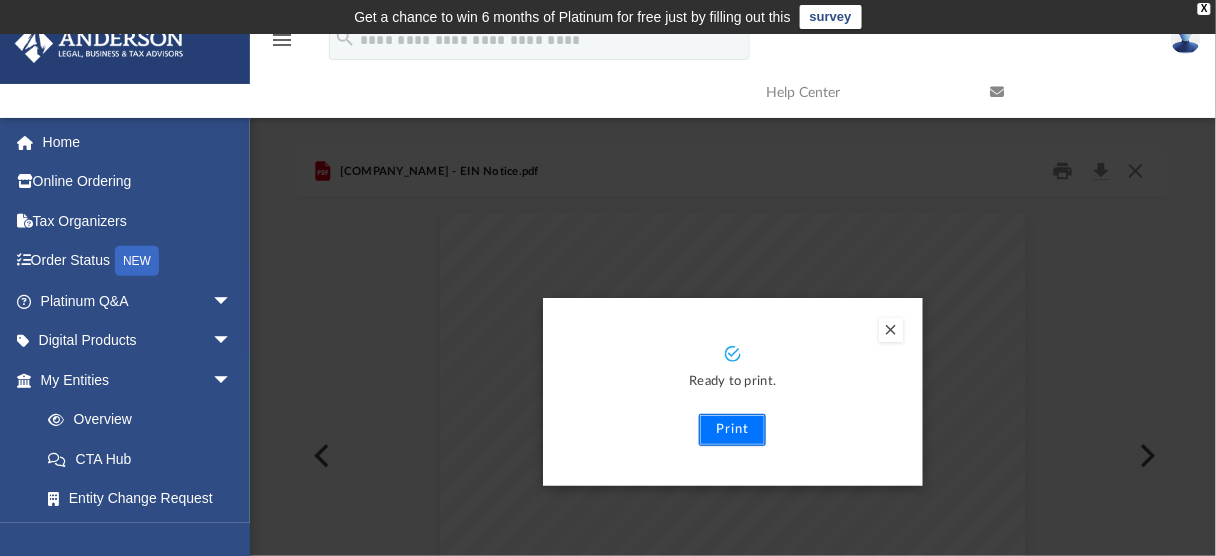 click on "Print" at bounding box center (732, 430) 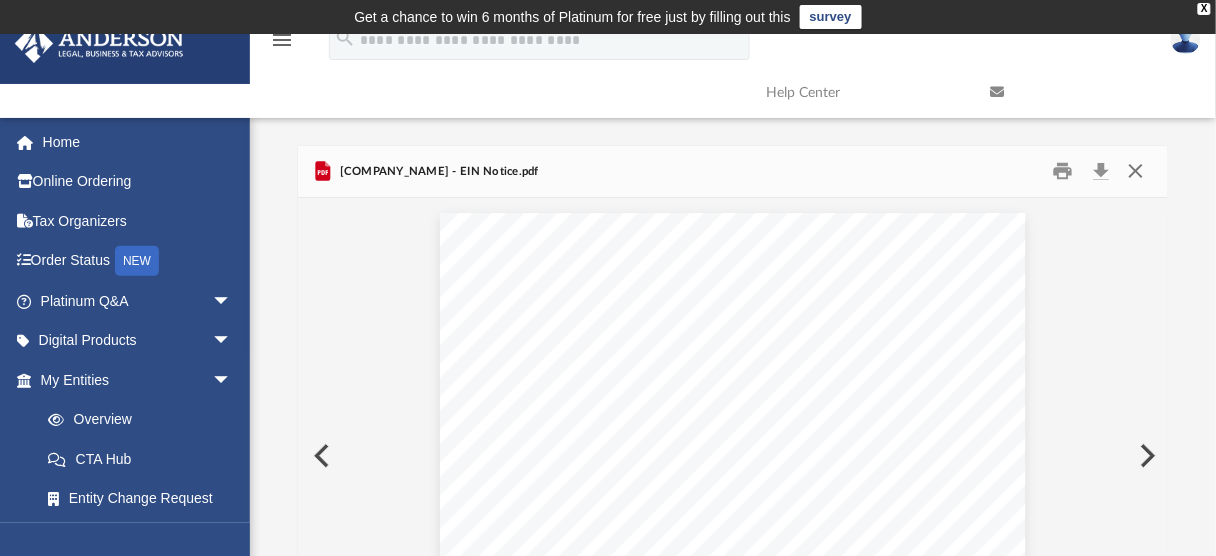 click at bounding box center [1136, 171] 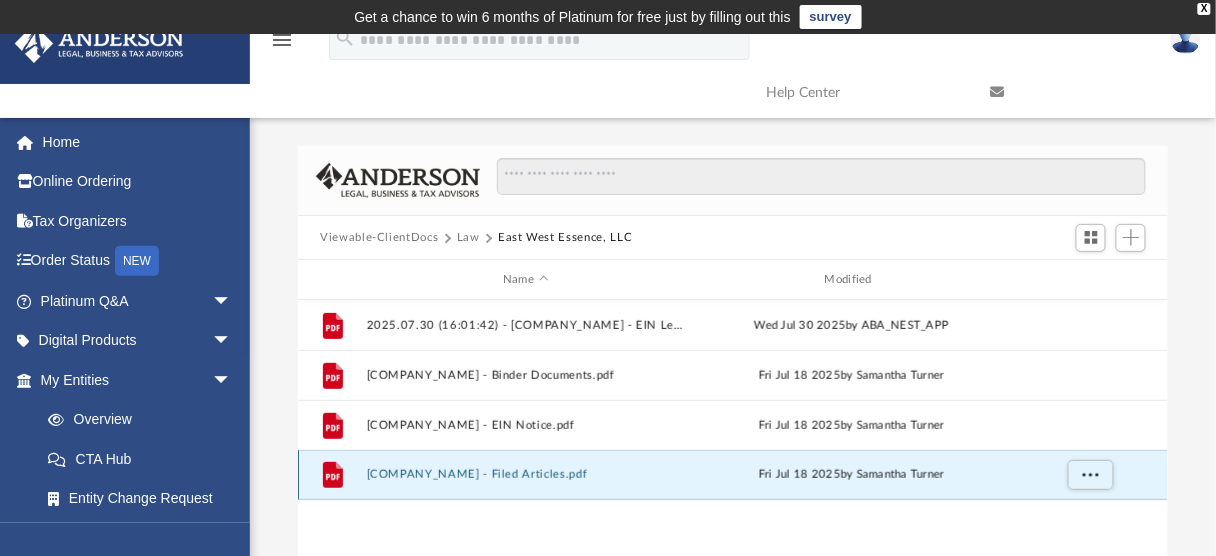 click on "East West Essence, LLC - Filed Articles.pdf" at bounding box center [526, 475] 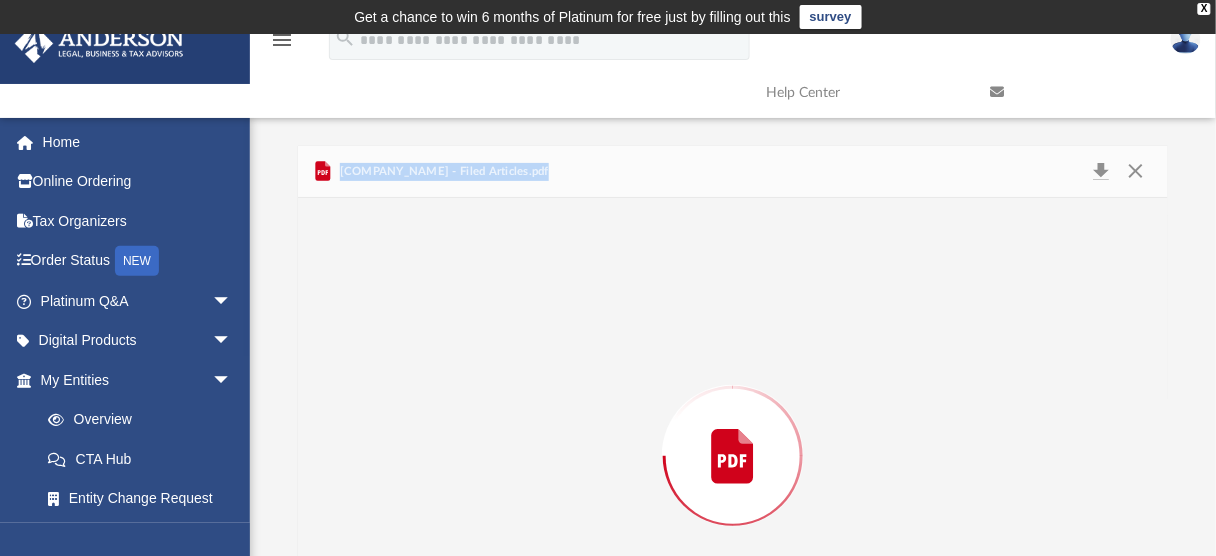 scroll, scrollTop: 145, scrollLeft: 0, axis: vertical 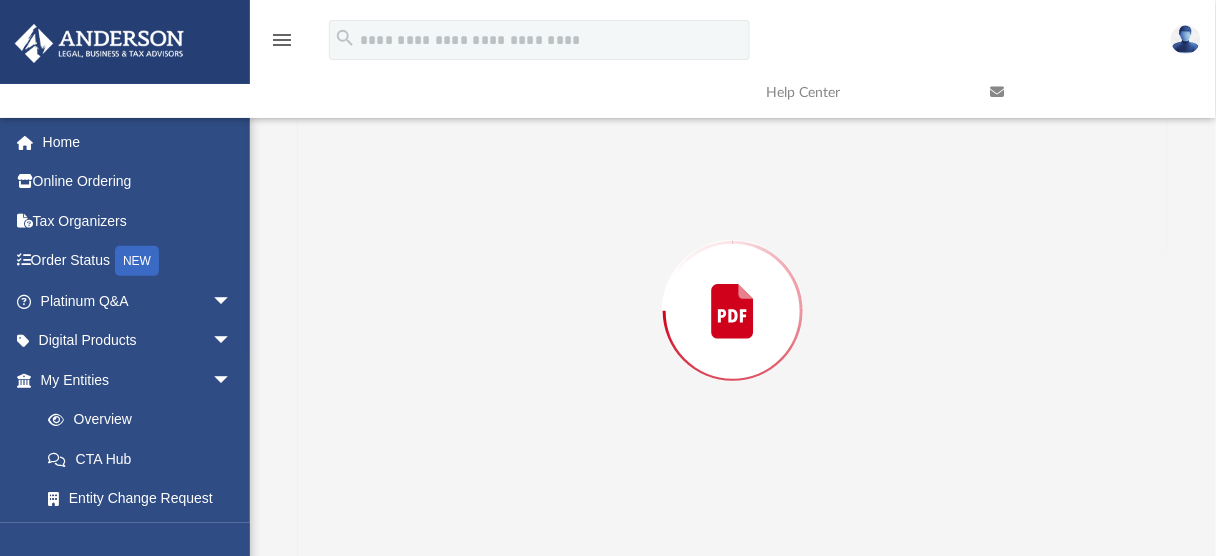 click at bounding box center (732, 311) 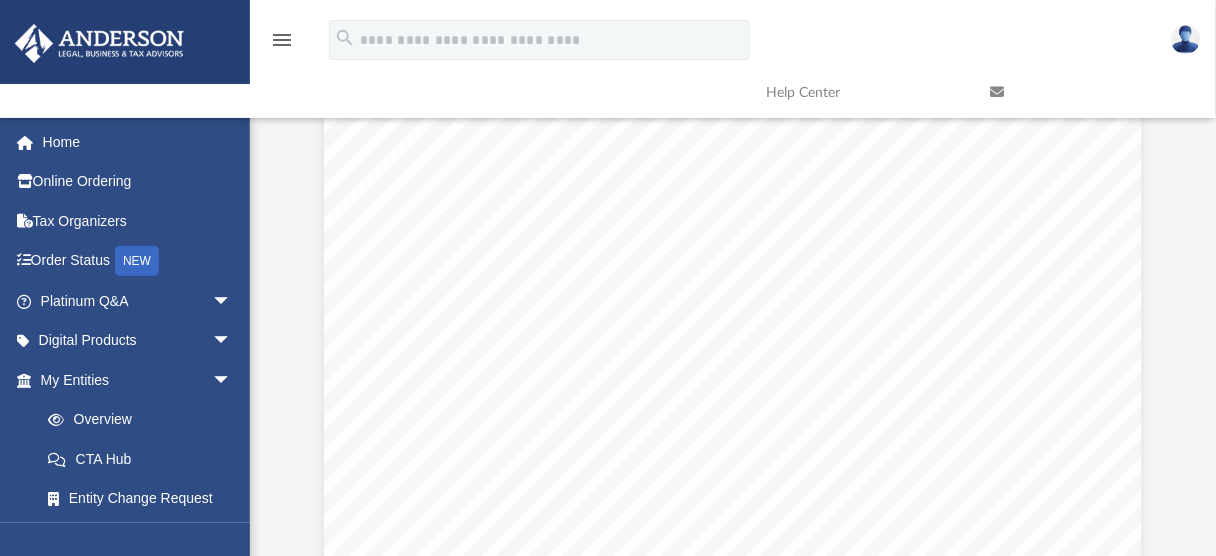 scroll, scrollTop: 158, scrollLeft: 0, axis: vertical 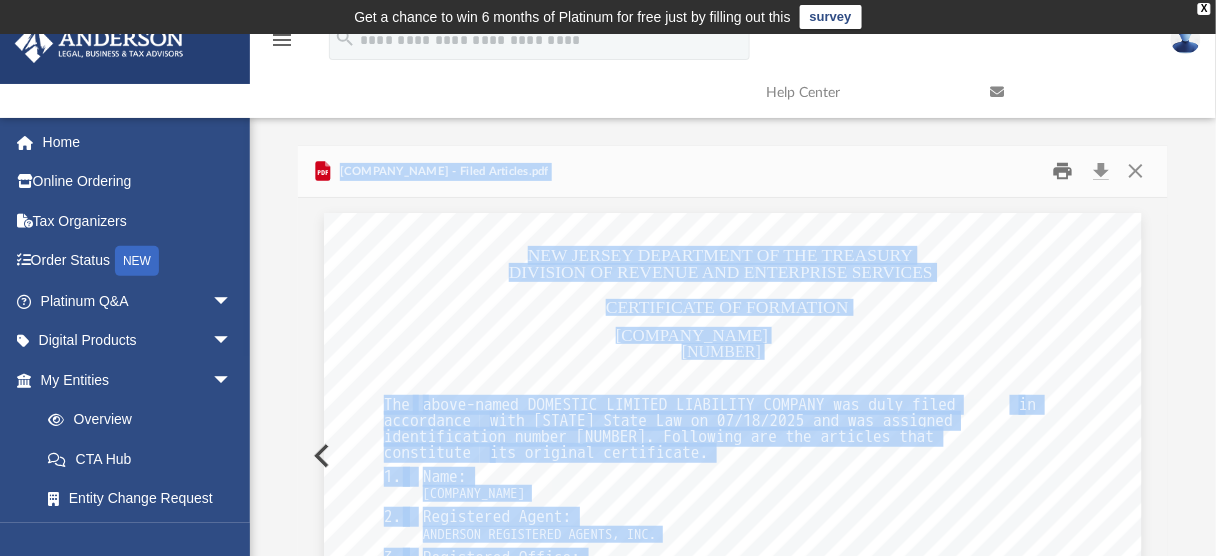 click at bounding box center [1063, 171] 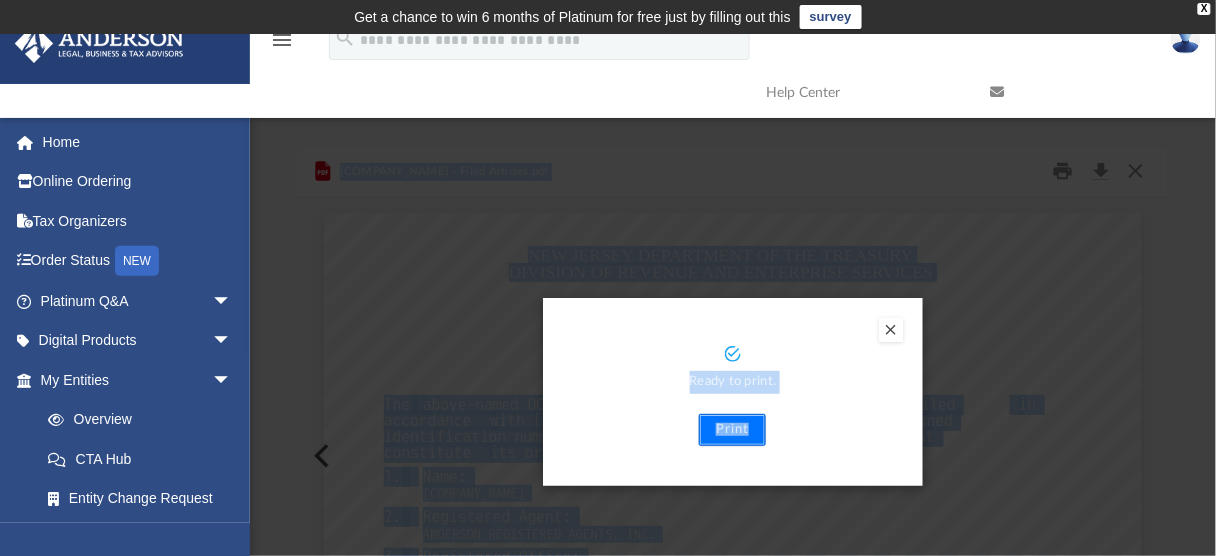 click on "Print" at bounding box center [732, 430] 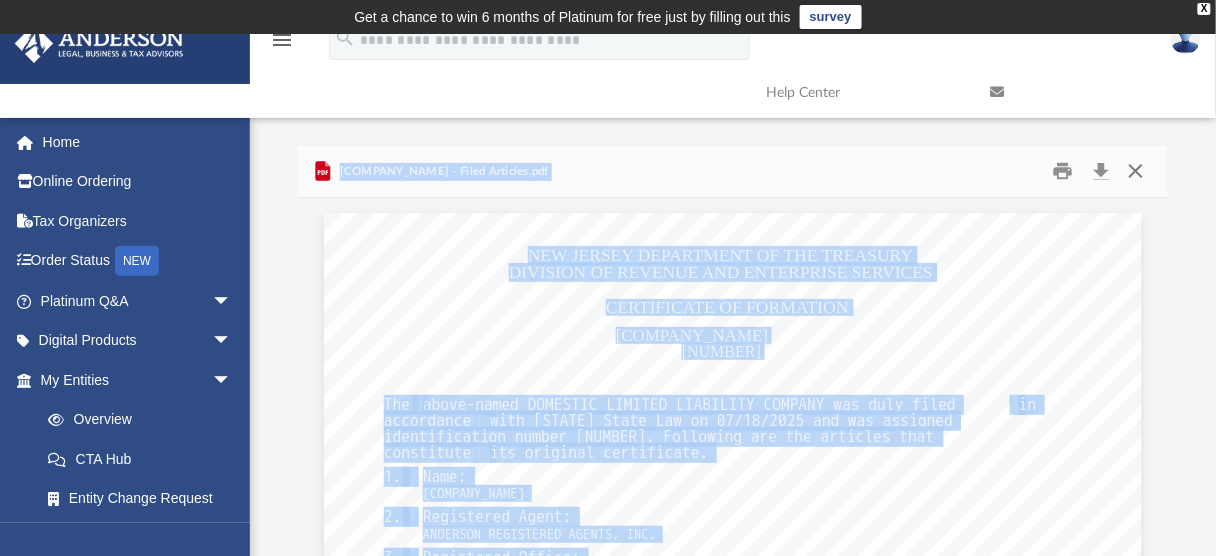 click at bounding box center [1136, 171] 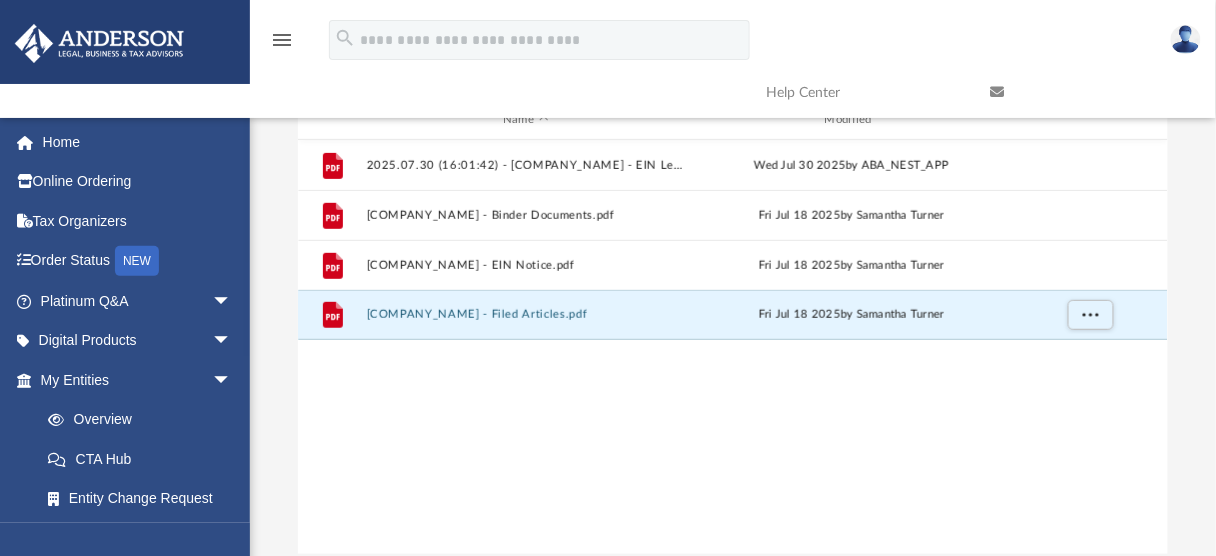 scroll, scrollTop: 0, scrollLeft: 0, axis: both 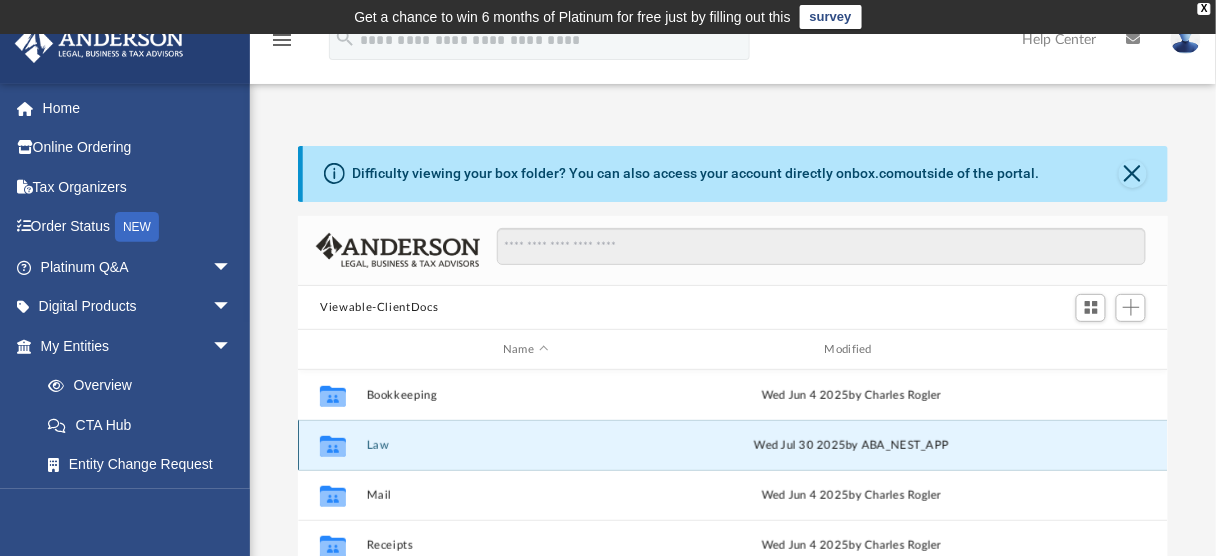 click on "Law" at bounding box center [526, 445] 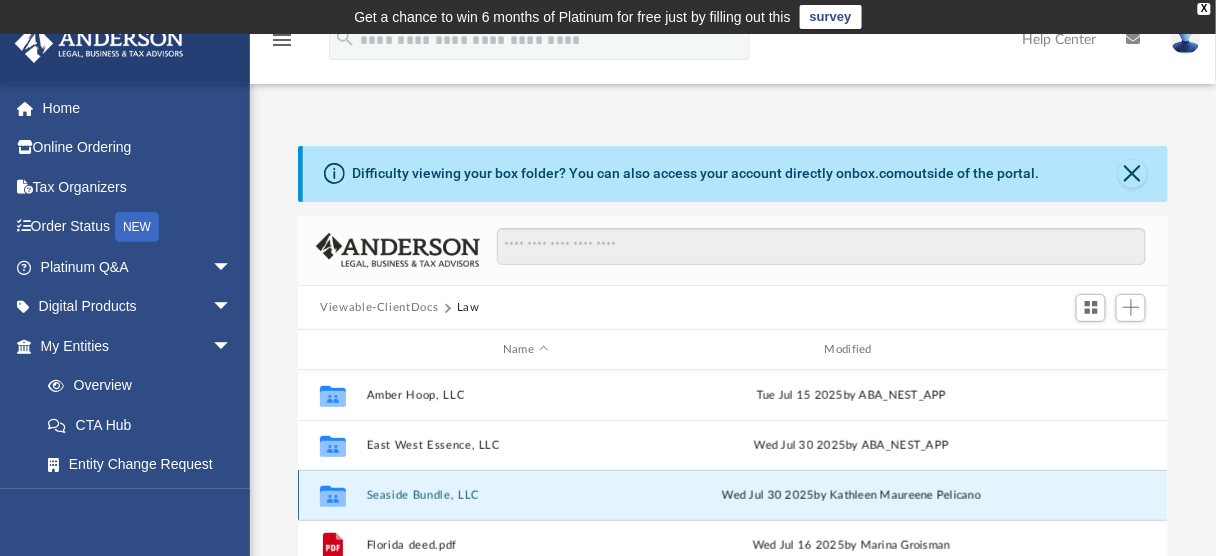 click on "Seaside Bundle, LLC" at bounding box center [526, 495] 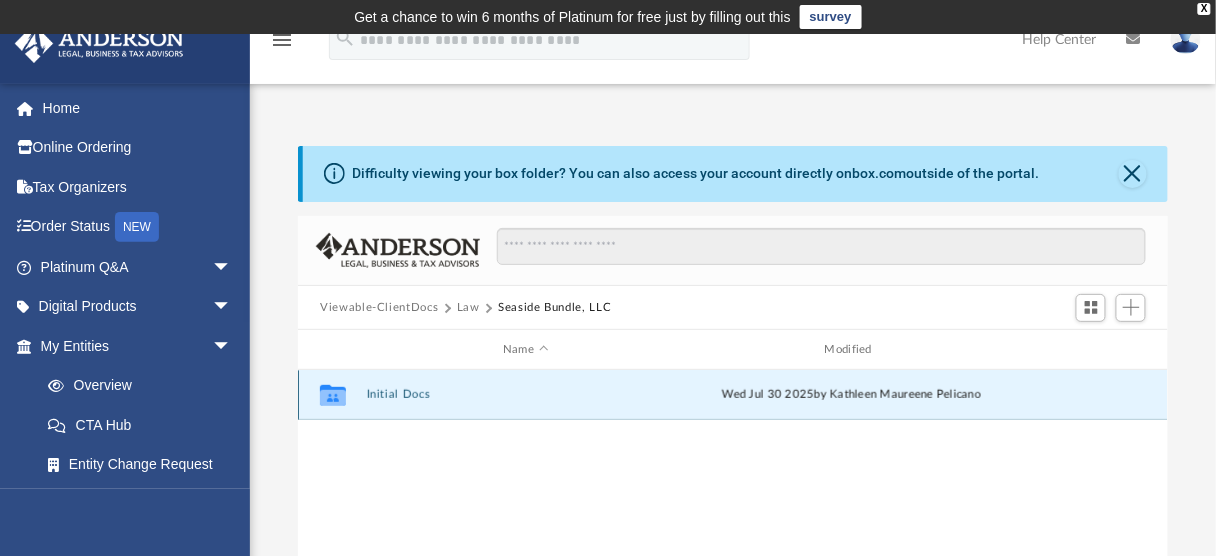 click on "Initial Docs" at bounding box center [526, 395] 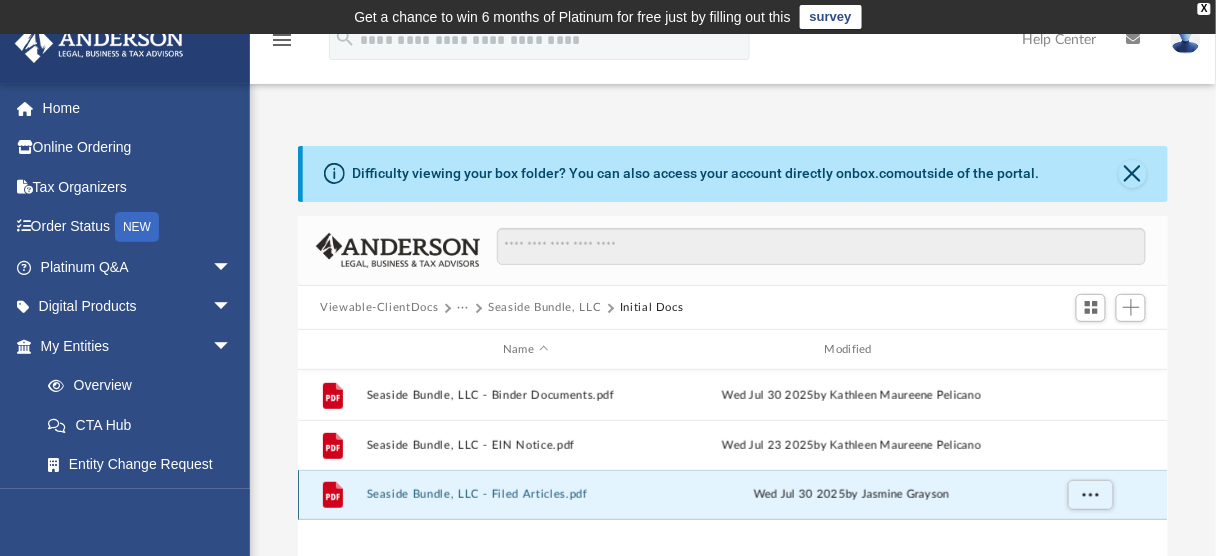 click on "Seaside Bundle, LLC - Filed Articles.pdf" at bounding box center [526, 495] 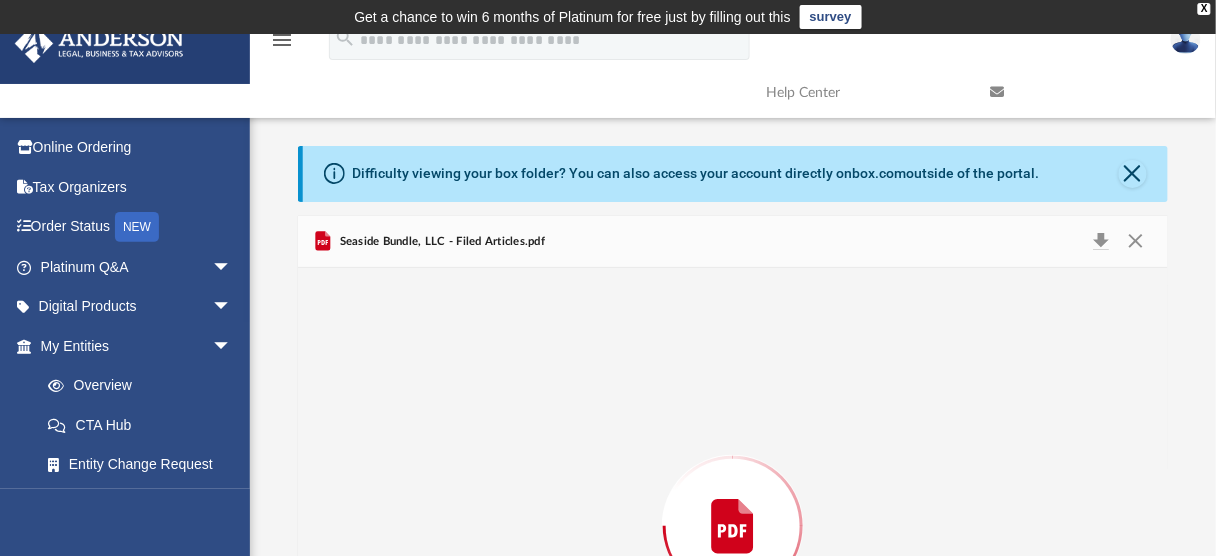 scroll, scrollTop: 215, scrollLeft: 0, axis: vertical 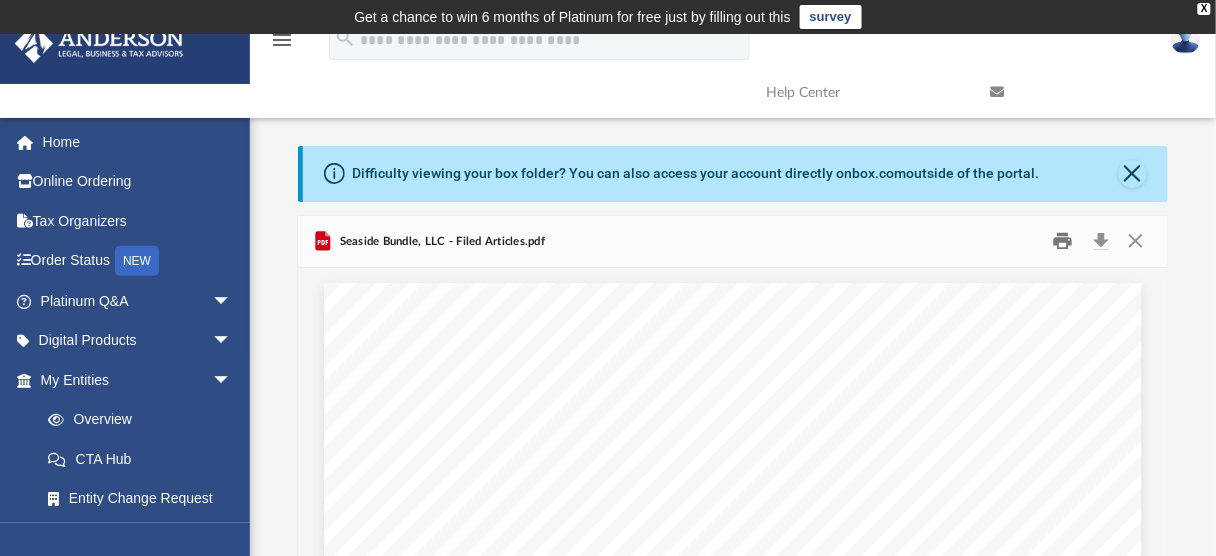 click at bounding box center [1063, 241] 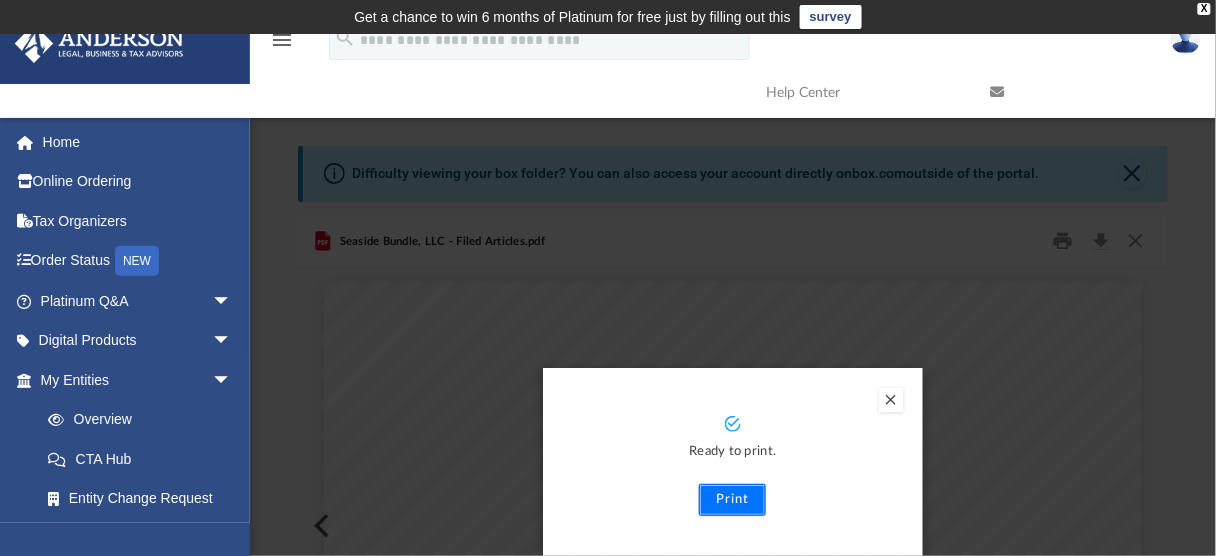 click on "Print" at bounding box center [732, 500] 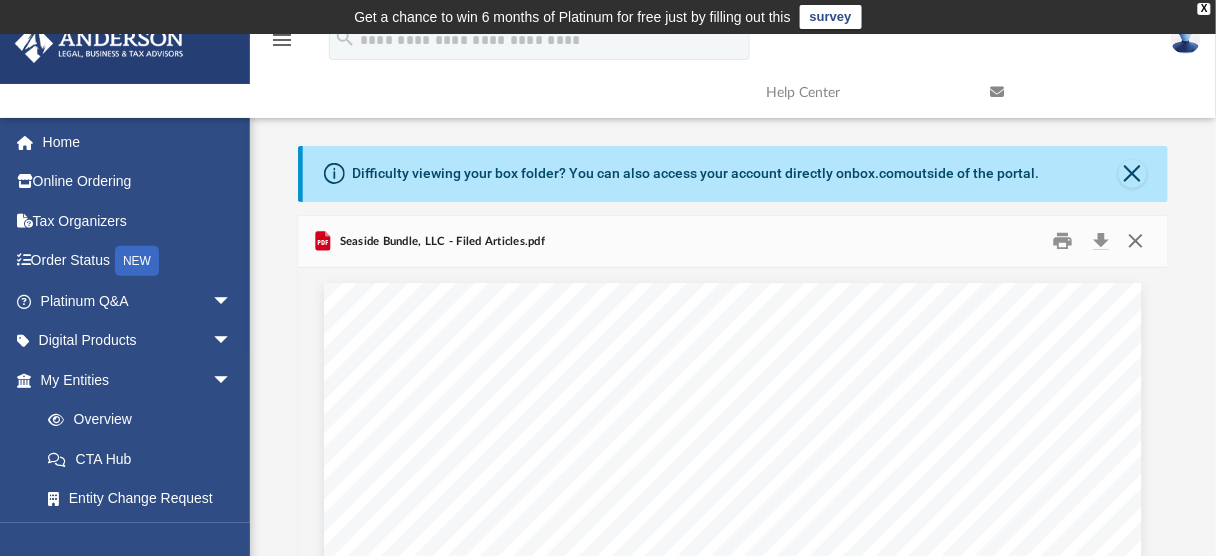 click at bounding box center [1136, 241] 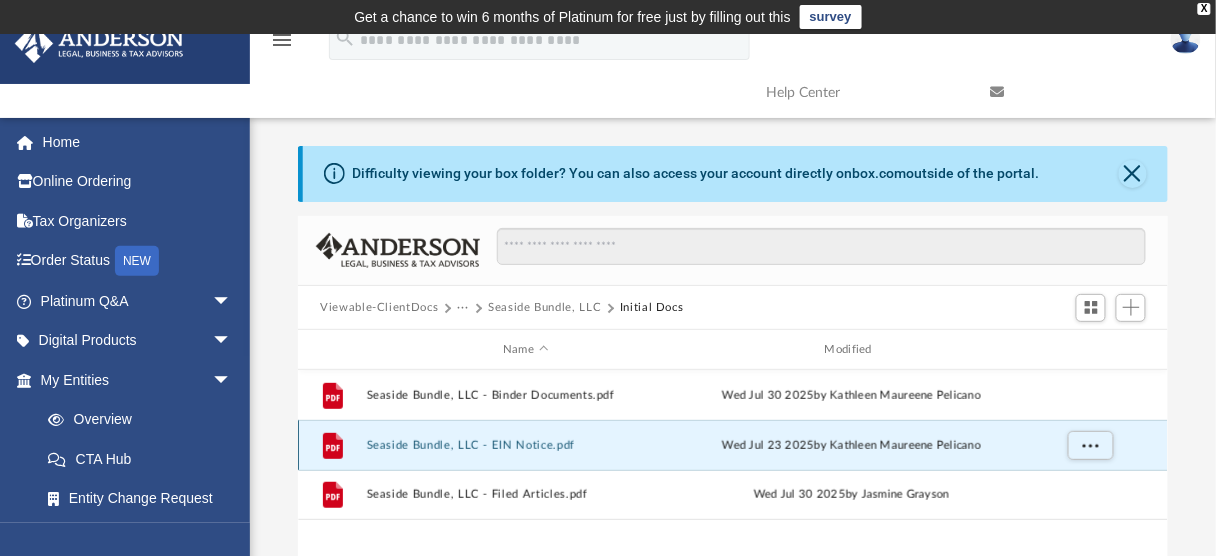 click on "Seaside Bundle, LLC - EIN Notice.pdf" at bounding box center (526, 445) 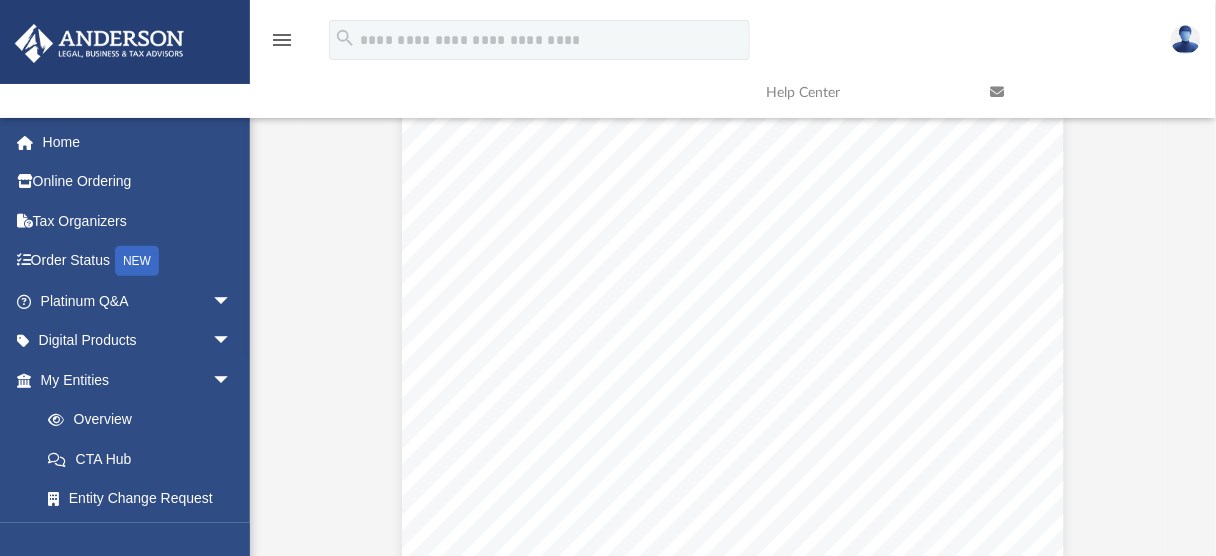 scroll, scrollTop: 228, scrollLeft: 0, axis: vertical 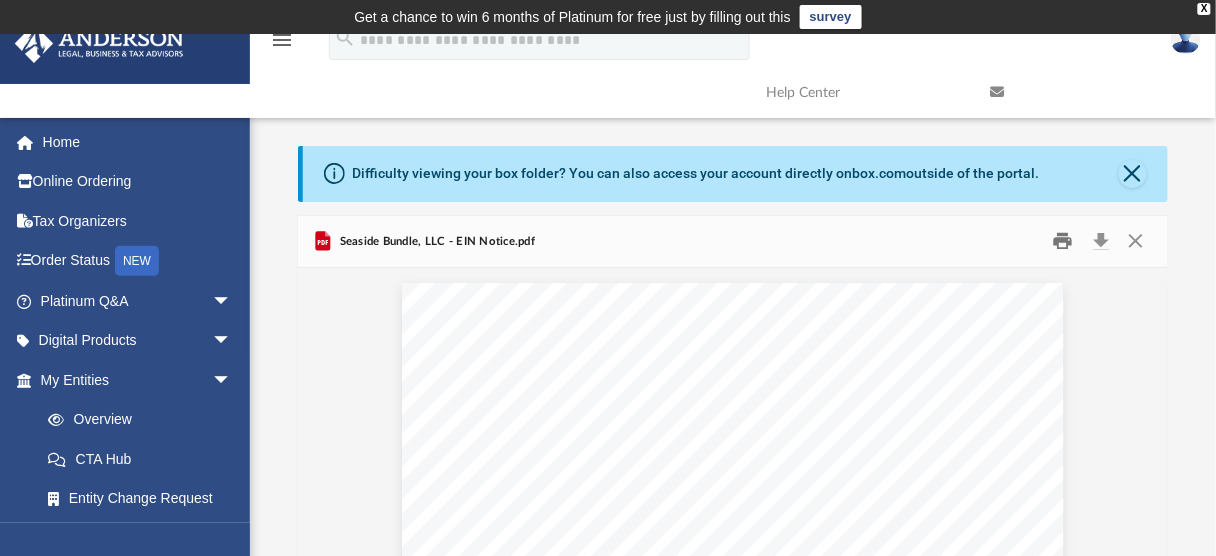 click at bounding box center [1063, 241] 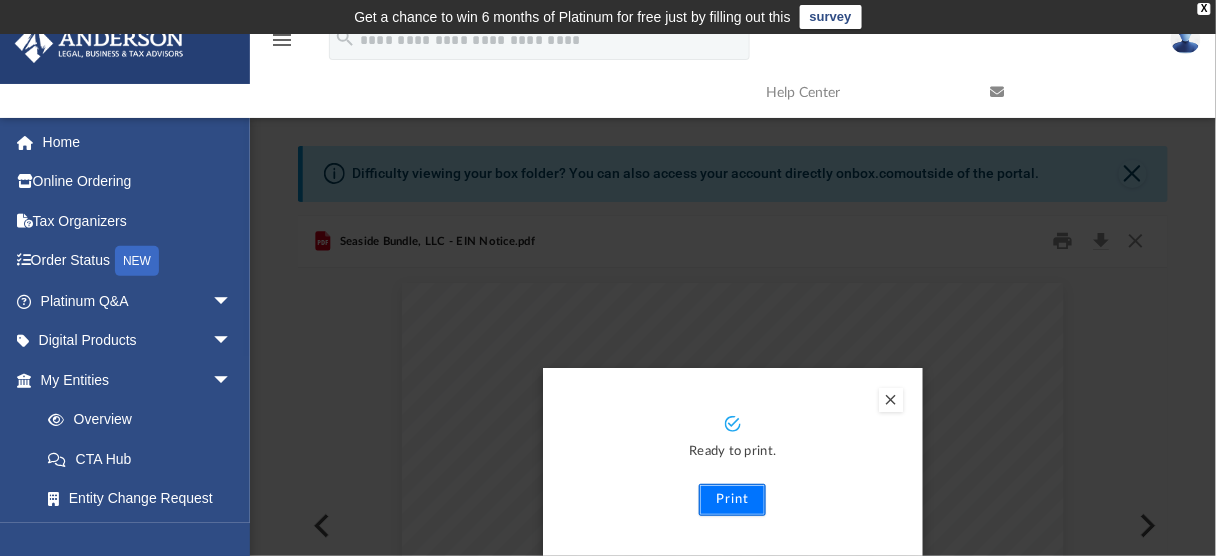 click on "Print" at bounding box center (732, 500) 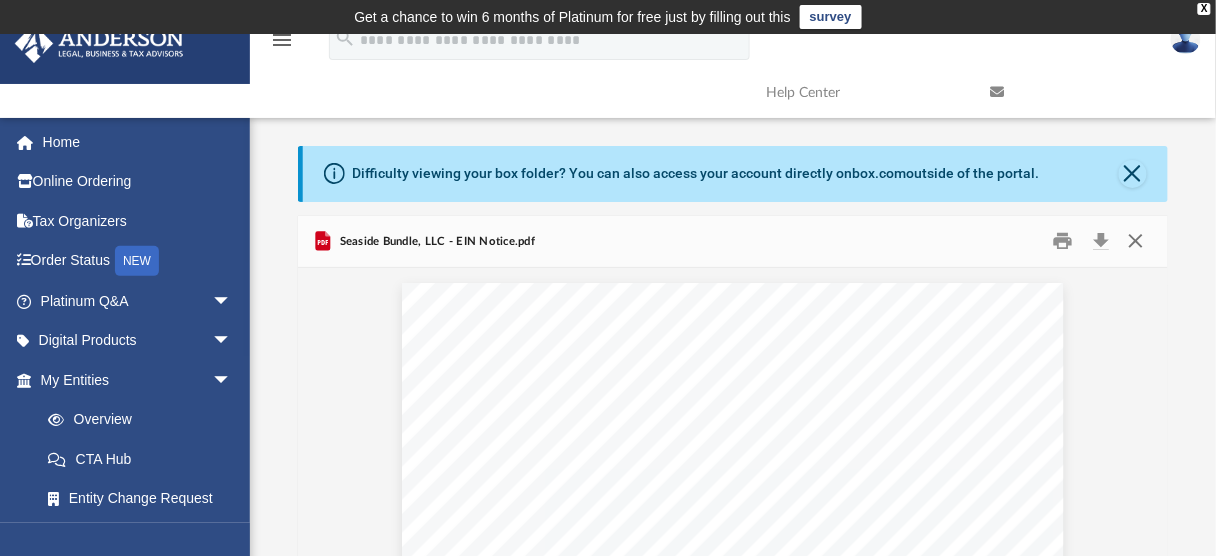 click at bounding box center [1136, 241] 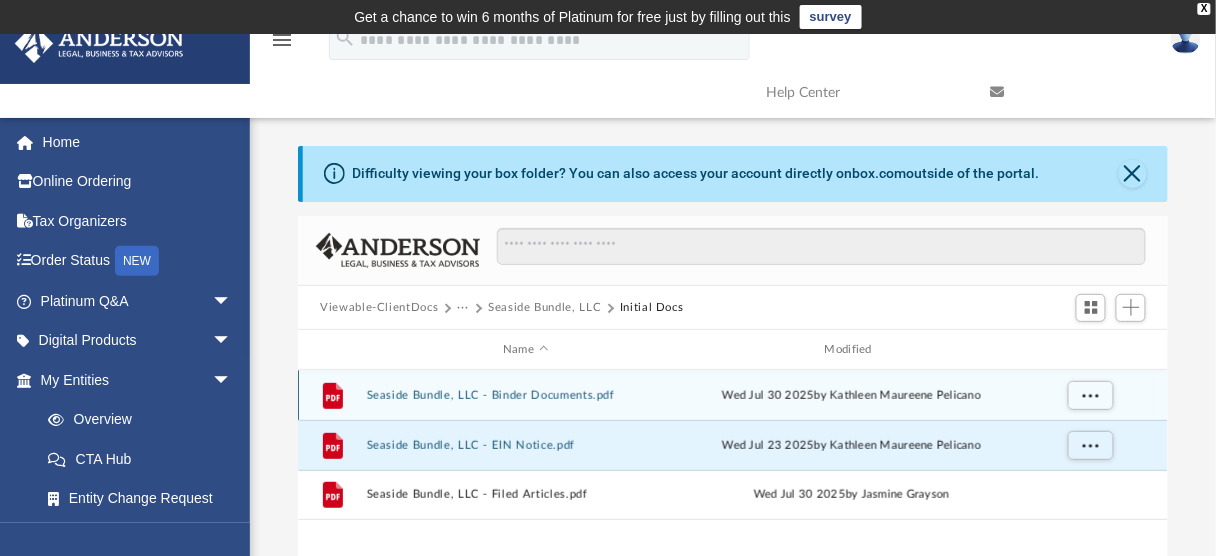 click on "Seaside Bundle, LLC - Binder Documents.pdf" at bounding box center (526, 395) 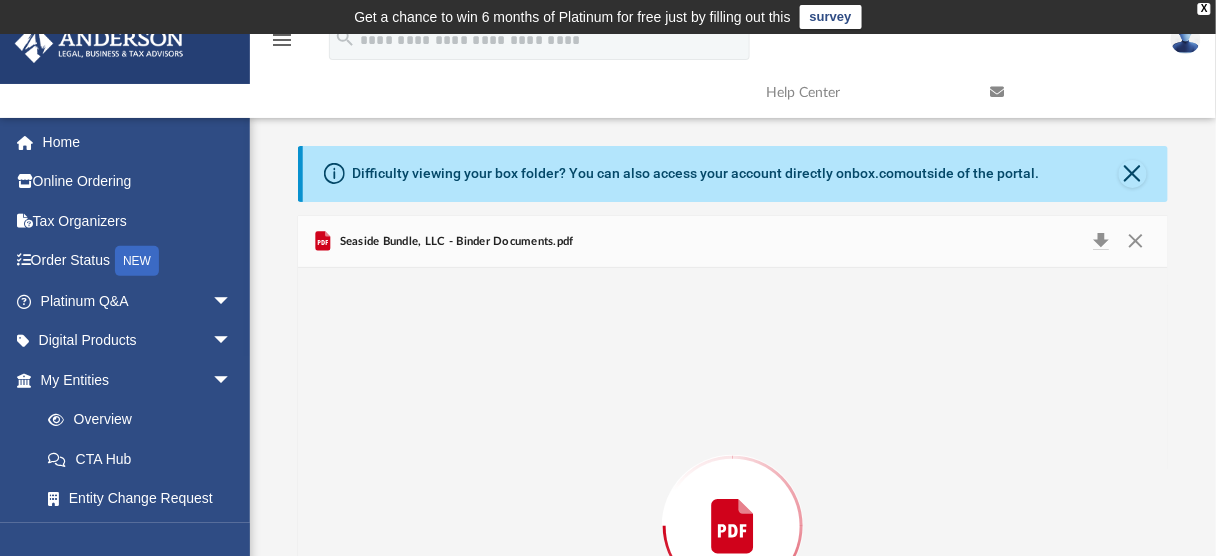 scroll, scrollTop: 215, scrollLeft: 0, axis: vertical 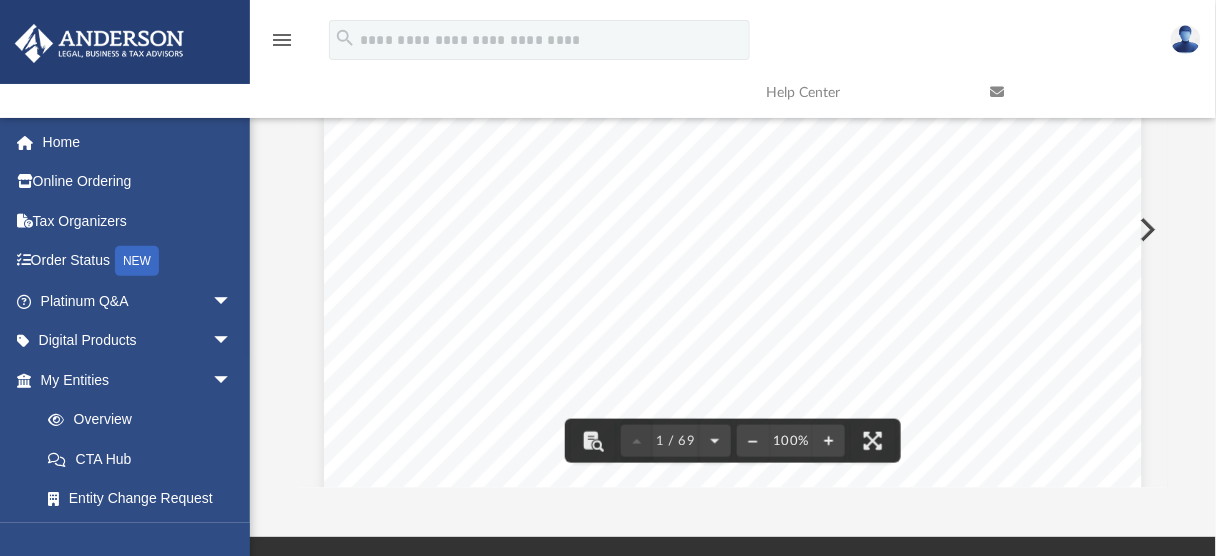 click at bounding box center (1146, 230) 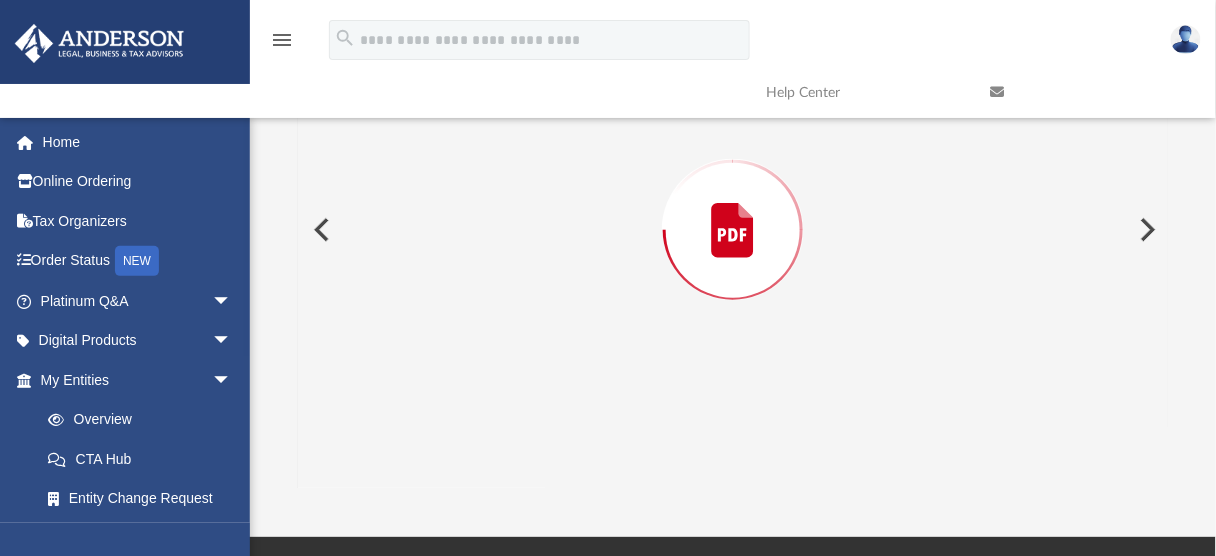 scroll, scrollTop: 228, scrollLeft: 0, axis: vertical 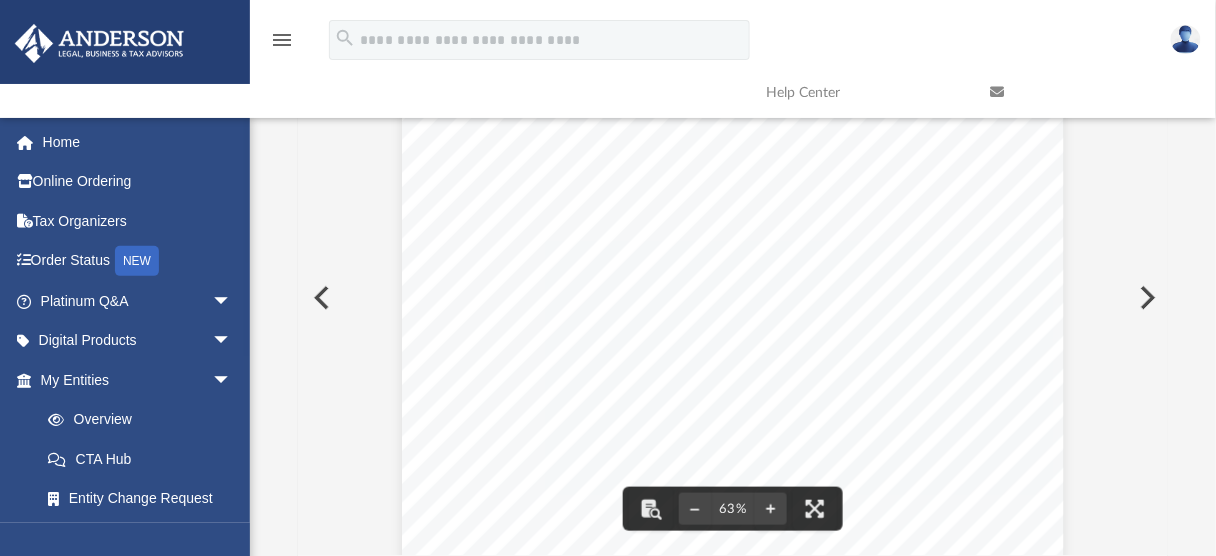 click at bounding box center [1146, 298] 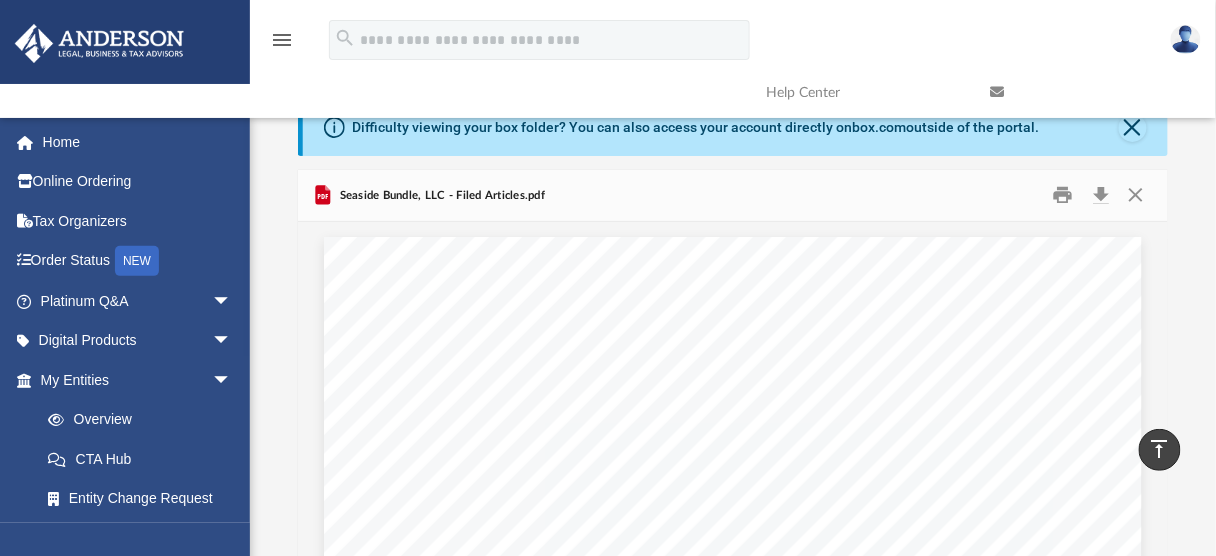scroll, scrollTop: 0, scrollLeft: 0, axis: both 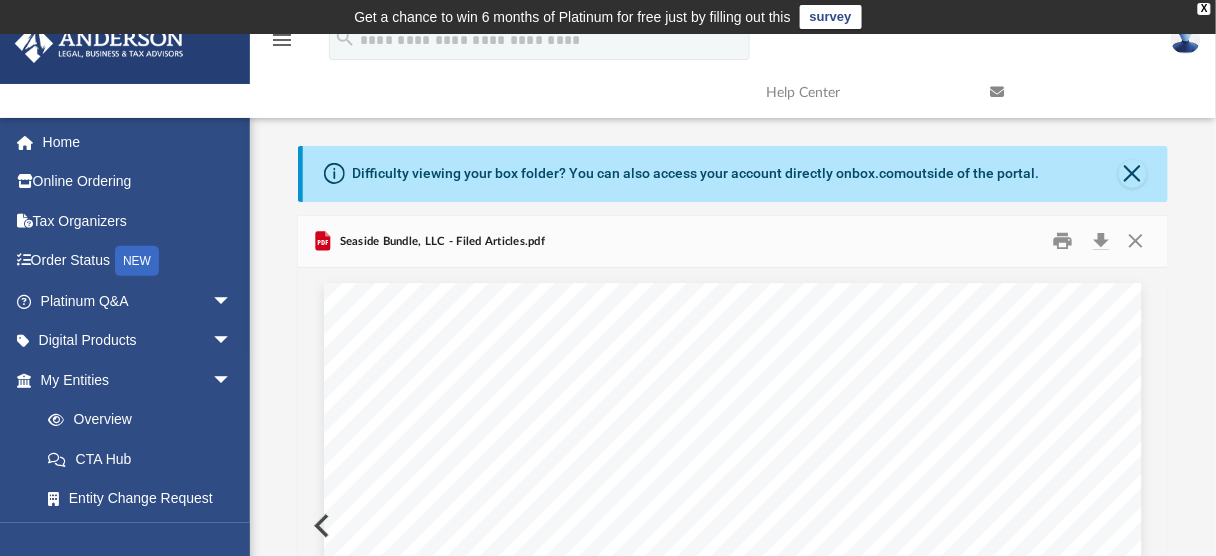 click at bounding box center (733, 812) 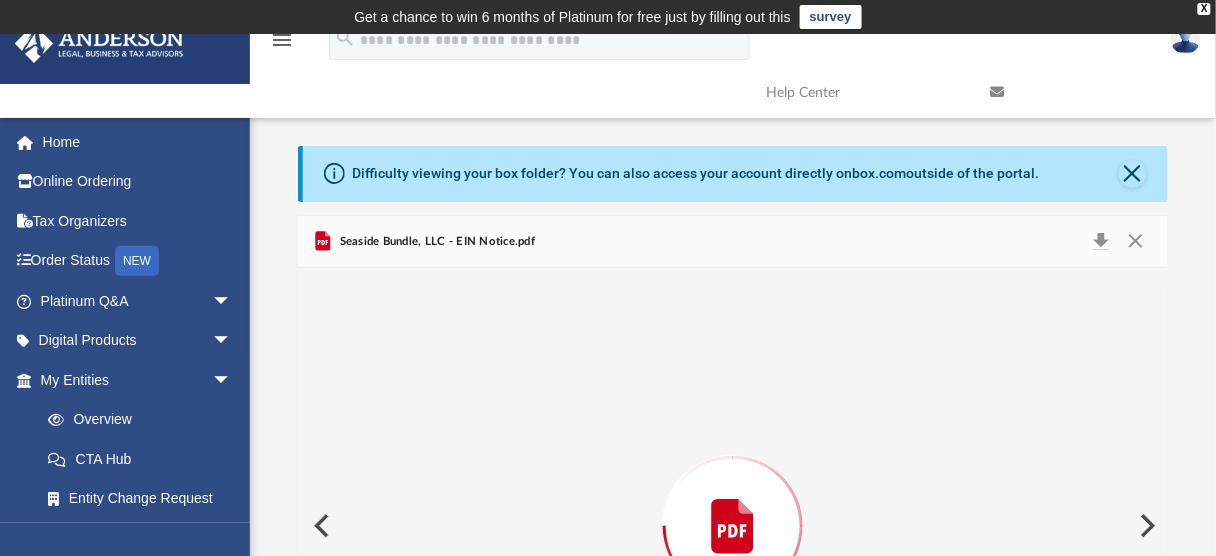 scroll, scrollTop: 228, scrollLeft: 0, axis: vertical 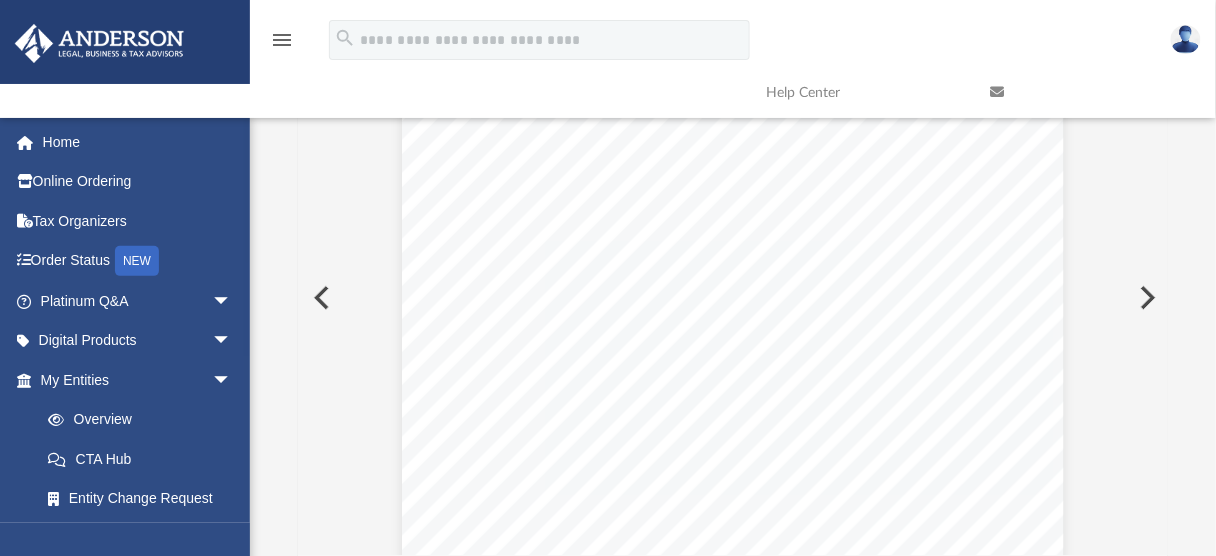 click at bounding box center [732, 310] 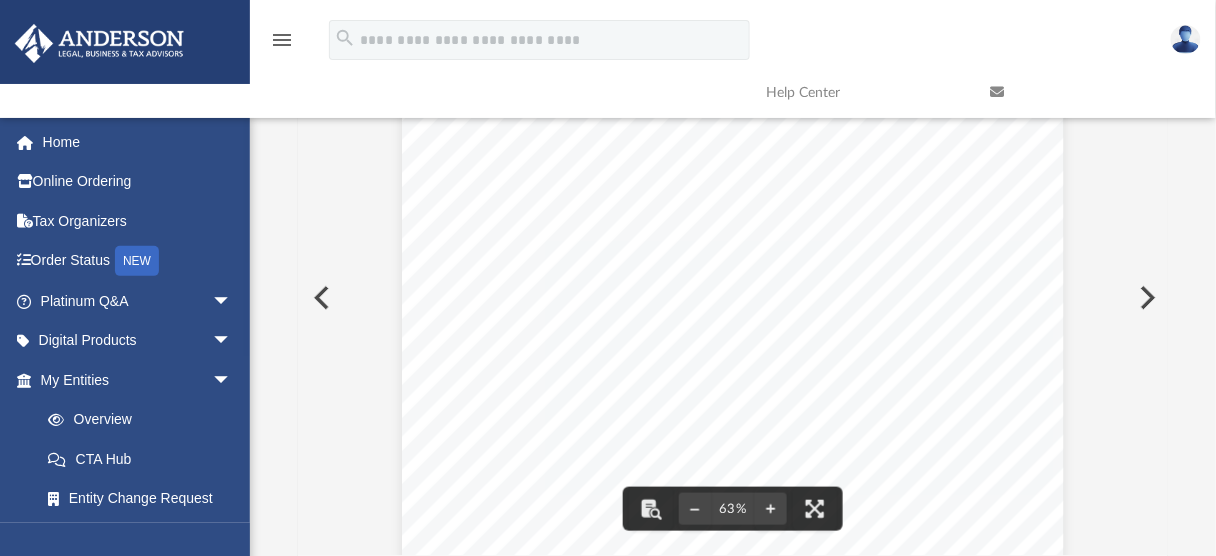click at bounding box center (320, 298) 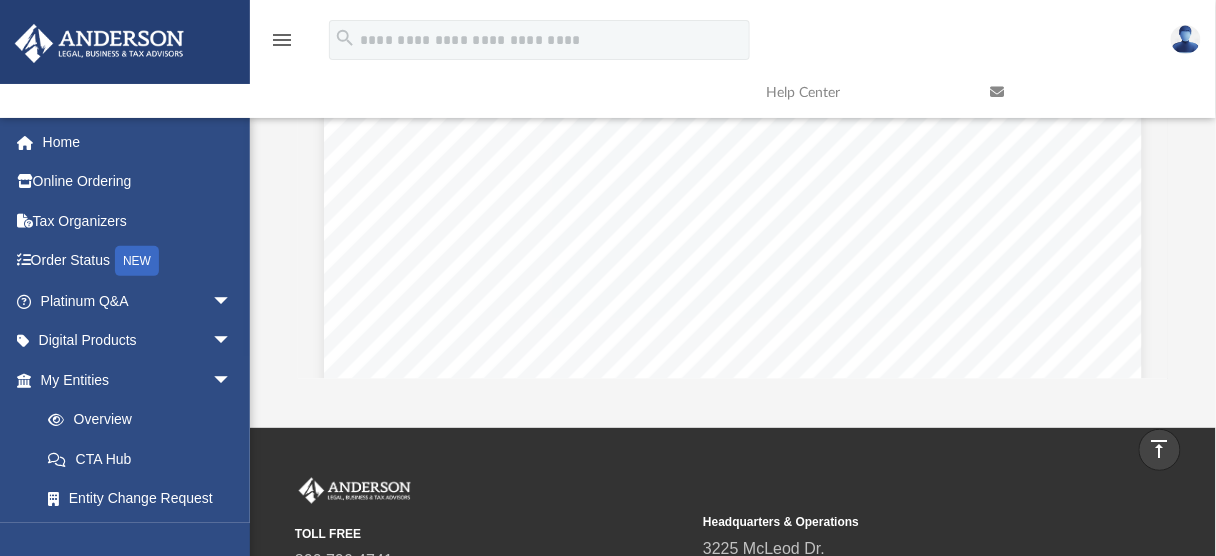 scroll, scrollTop: 408, scrollLeft: 0, axis: vertical 